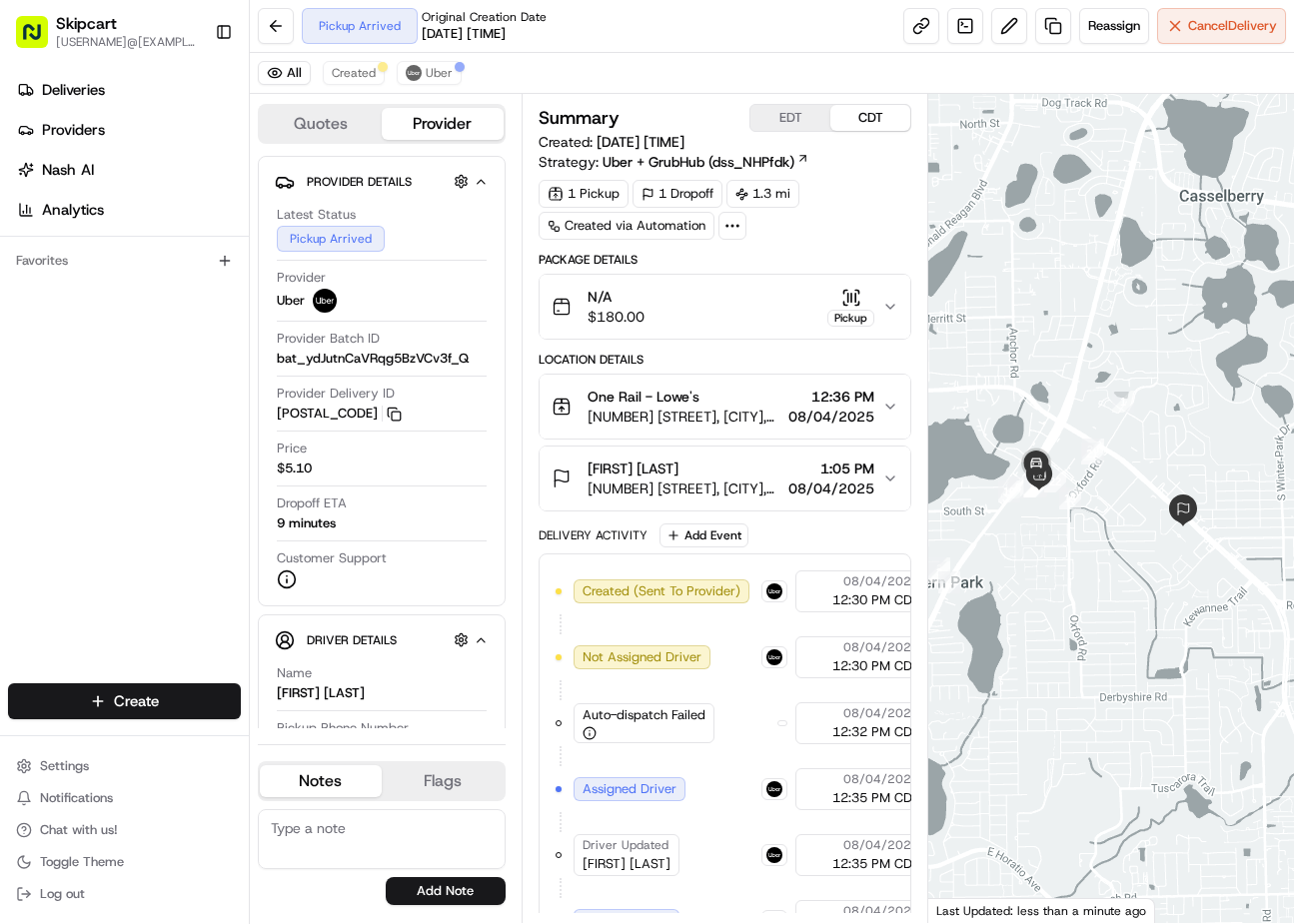 scroll, scrollTop: 0, scrollLeft: 0, axis: both 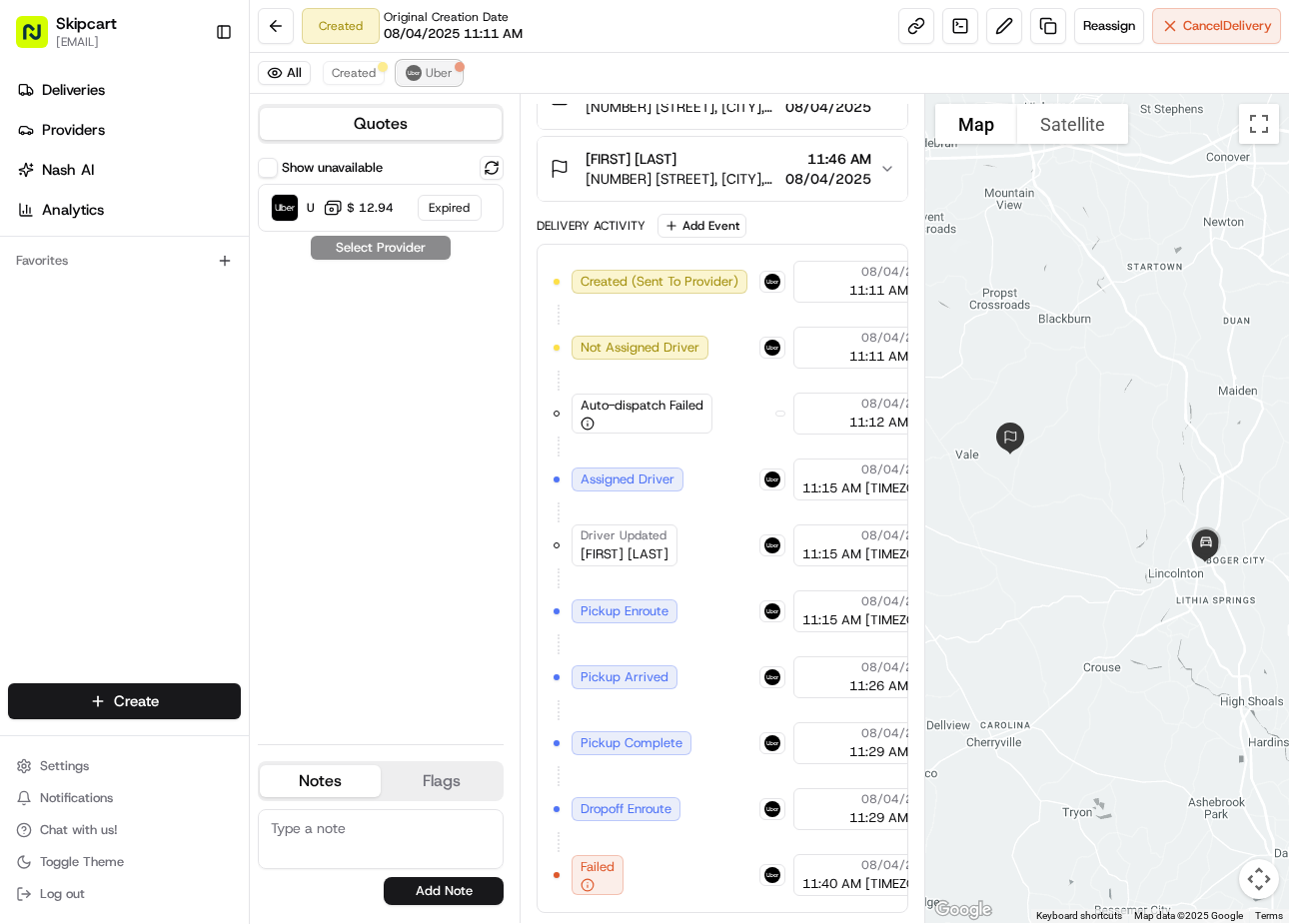 drag, startPoint x: 437, startPoint y: 65, endPoint x: 452, endPoint y: 67, distance: 15.132746 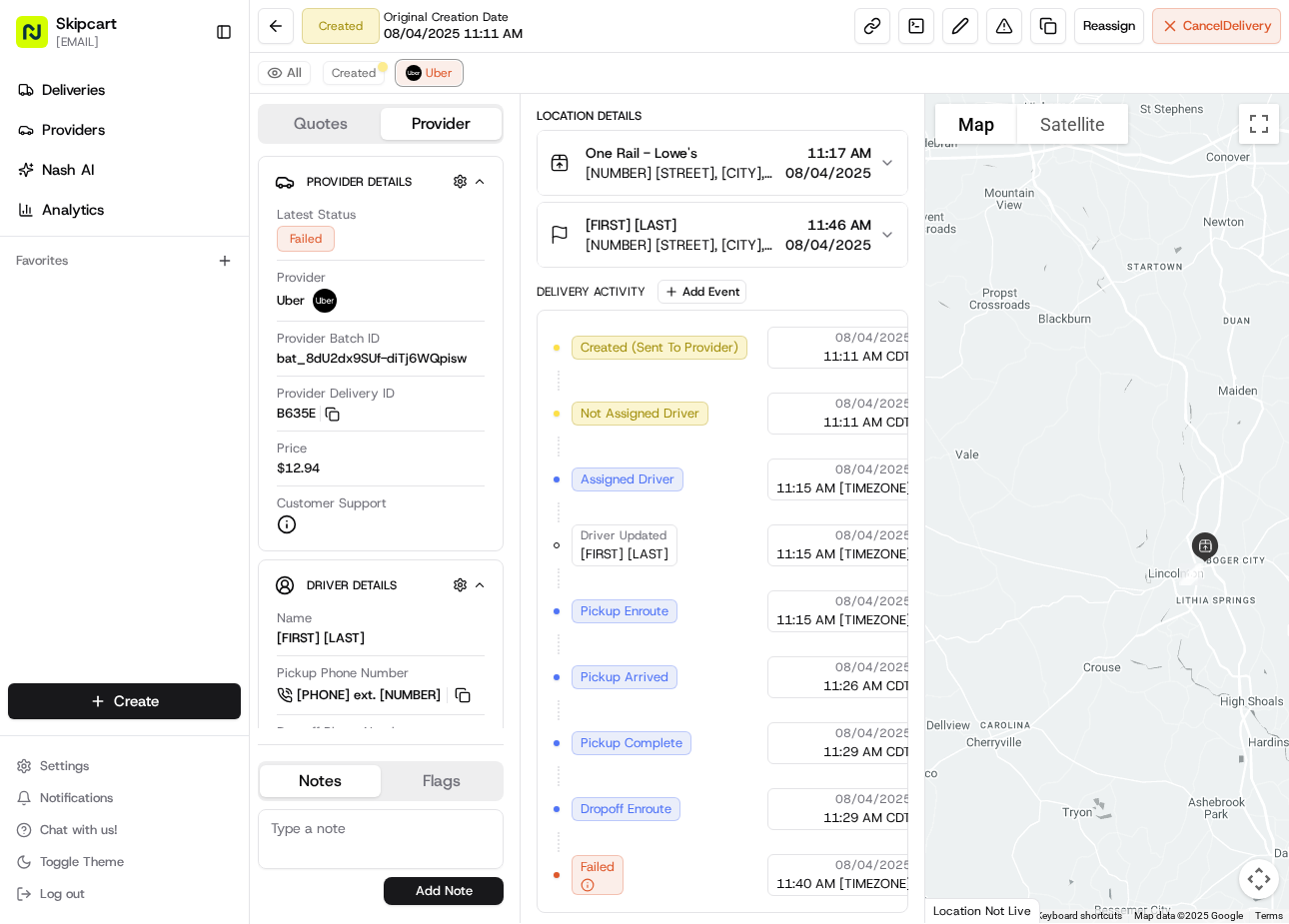 scroll, scrollTop: 244, scrollLeft: 0, axis: vertical 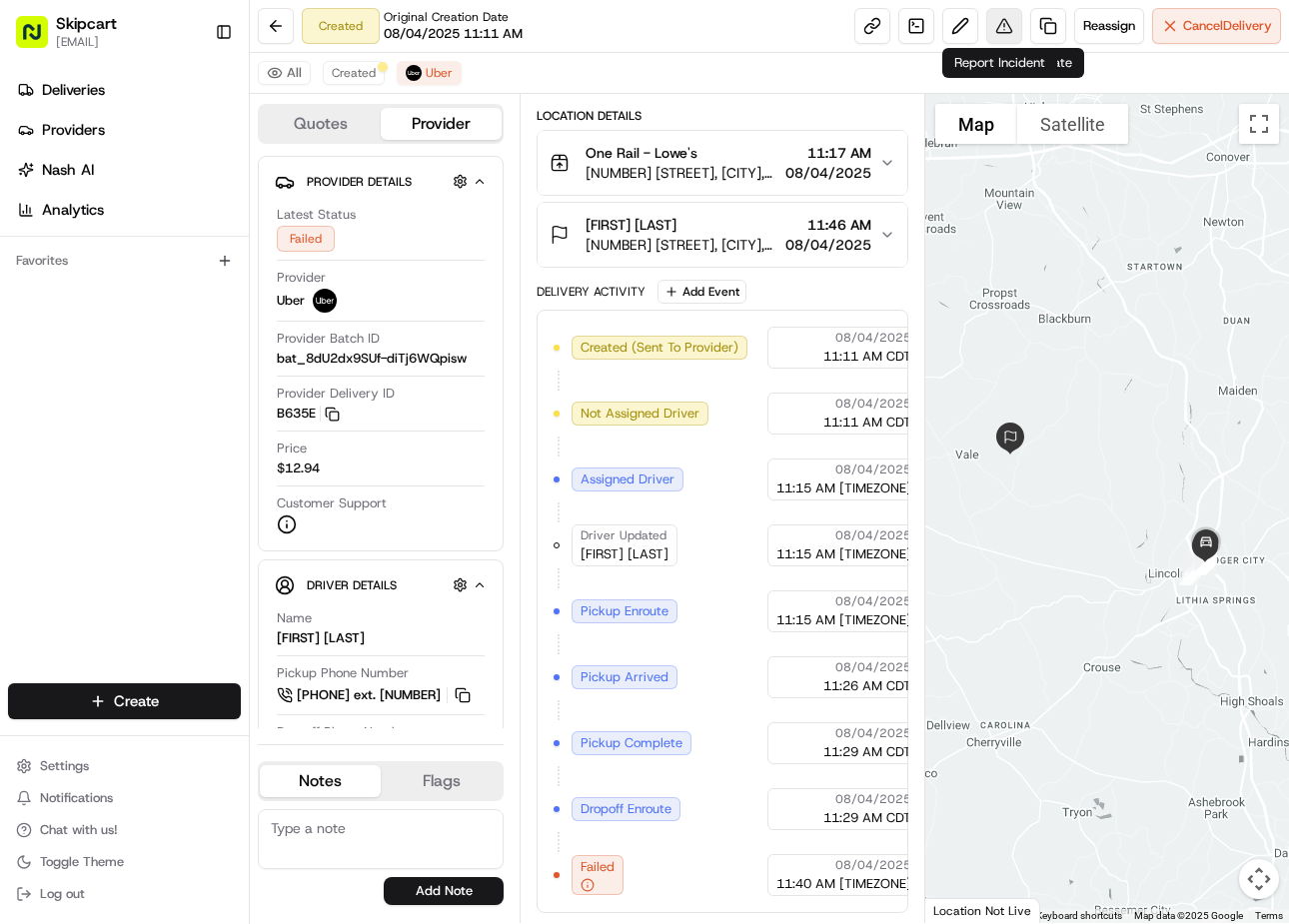 click at bounding box center (1004, 26) 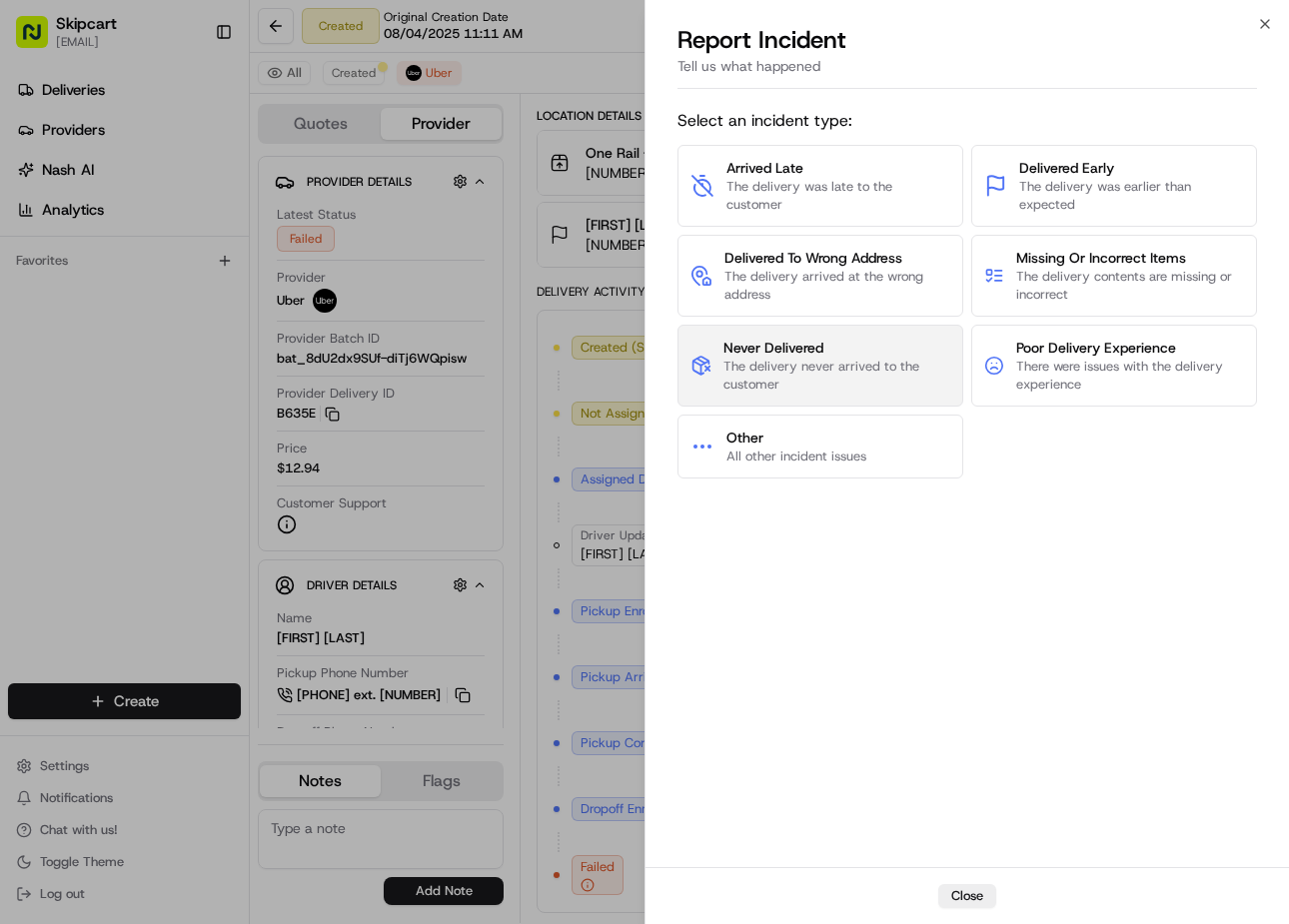 click on "Never Delivered" at bounding box center (836, 348) 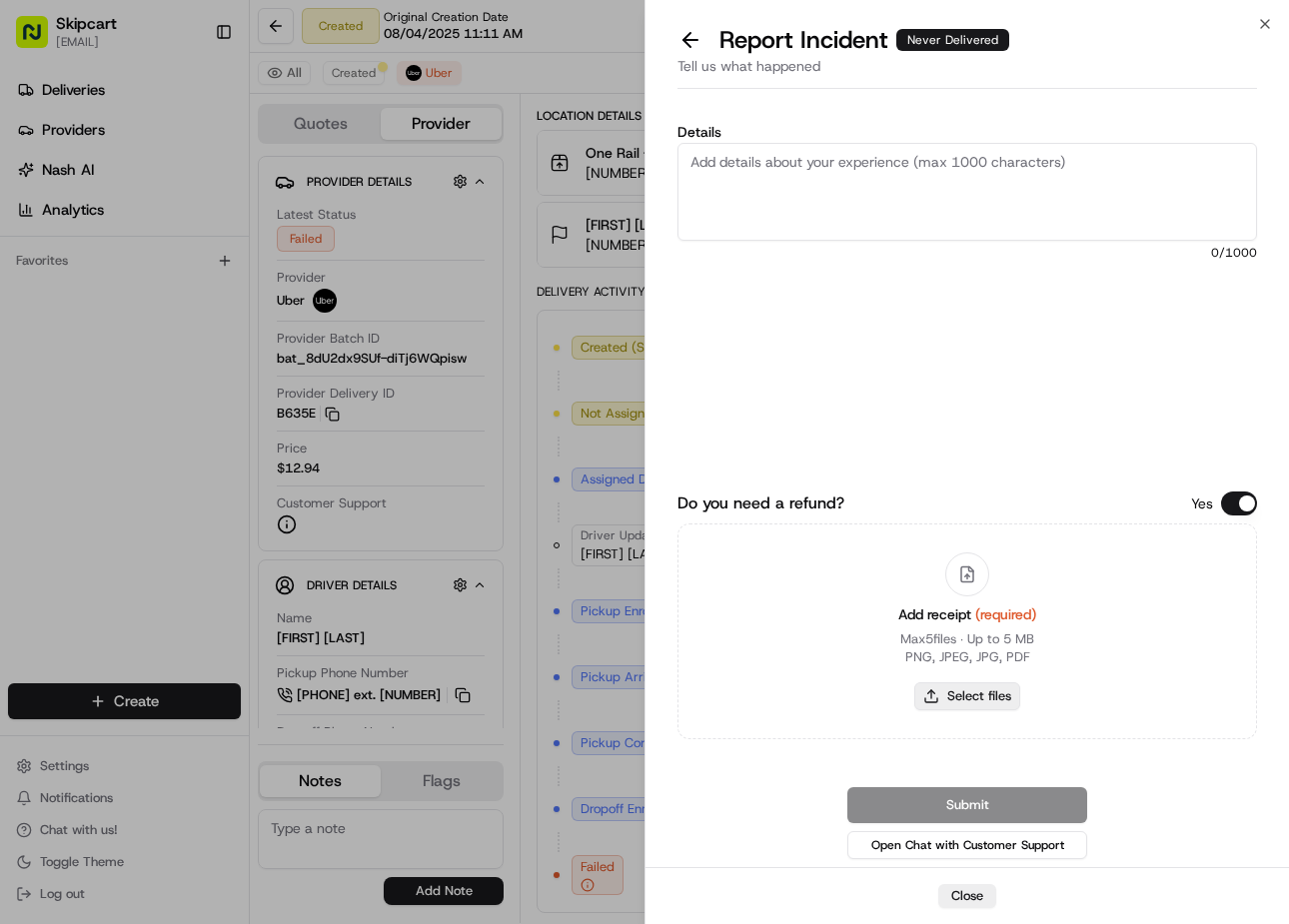 click on "Select files" at bounding box center (967, 696) 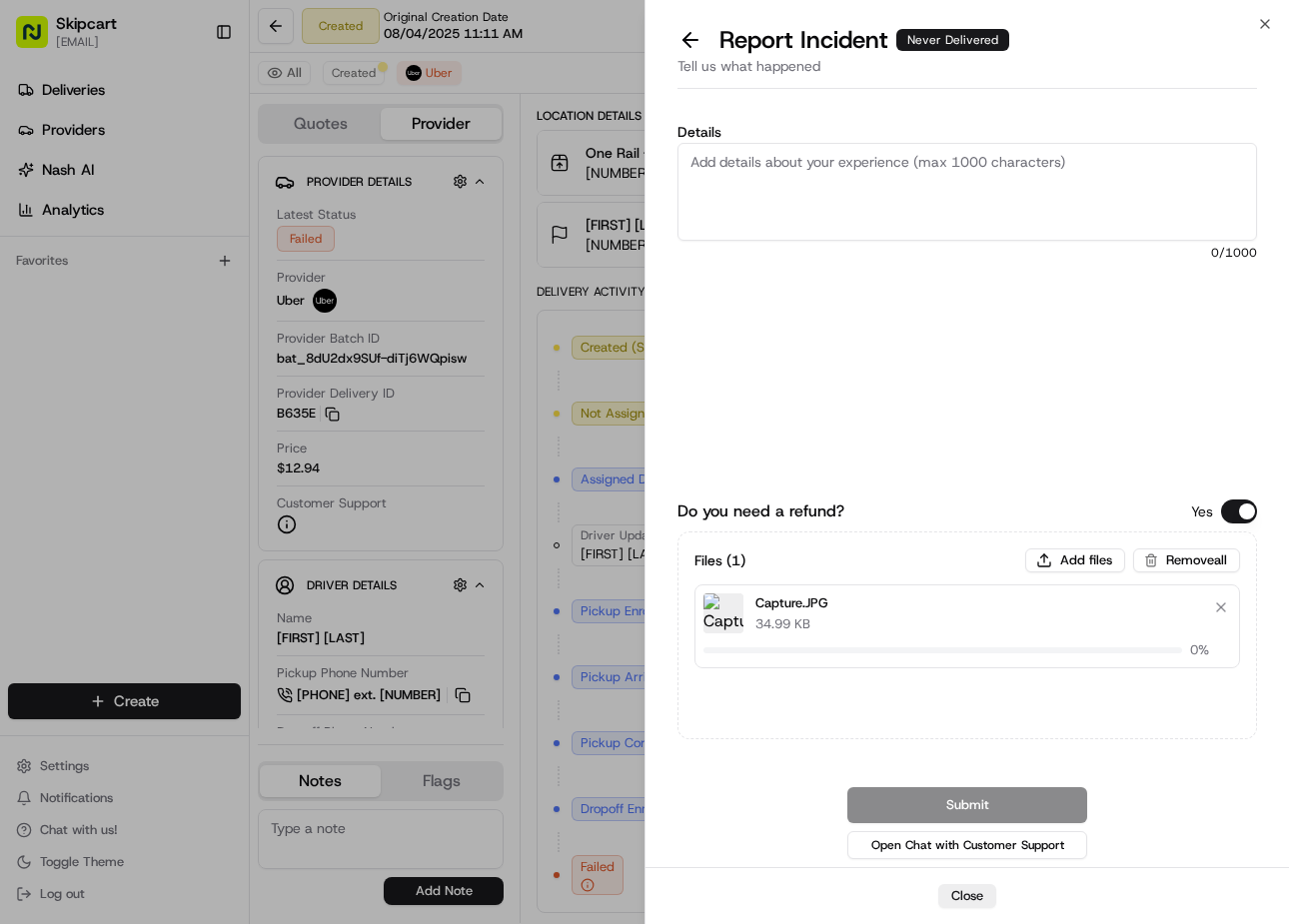 type 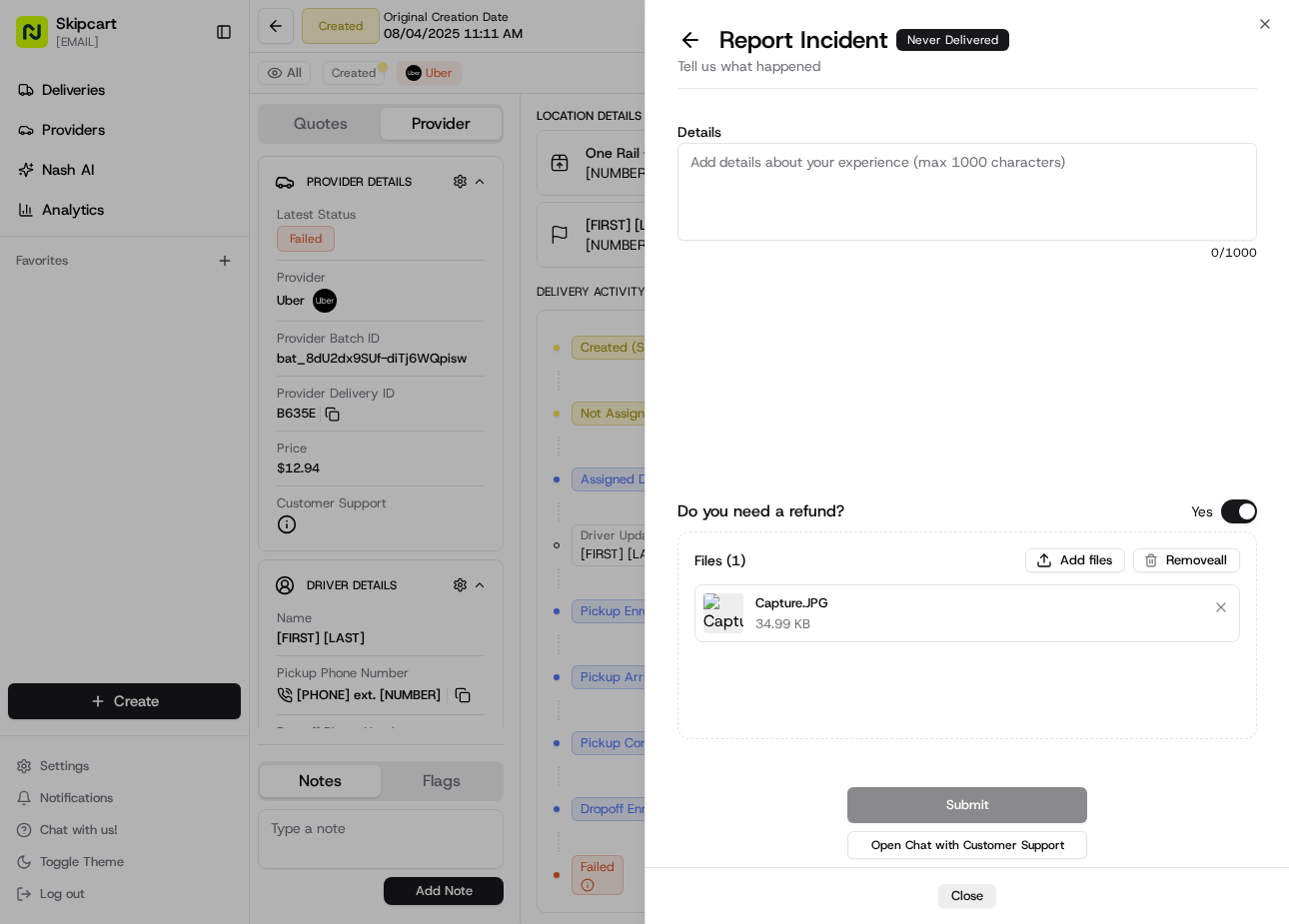 click on "Details" at bounding box center [967, 132] 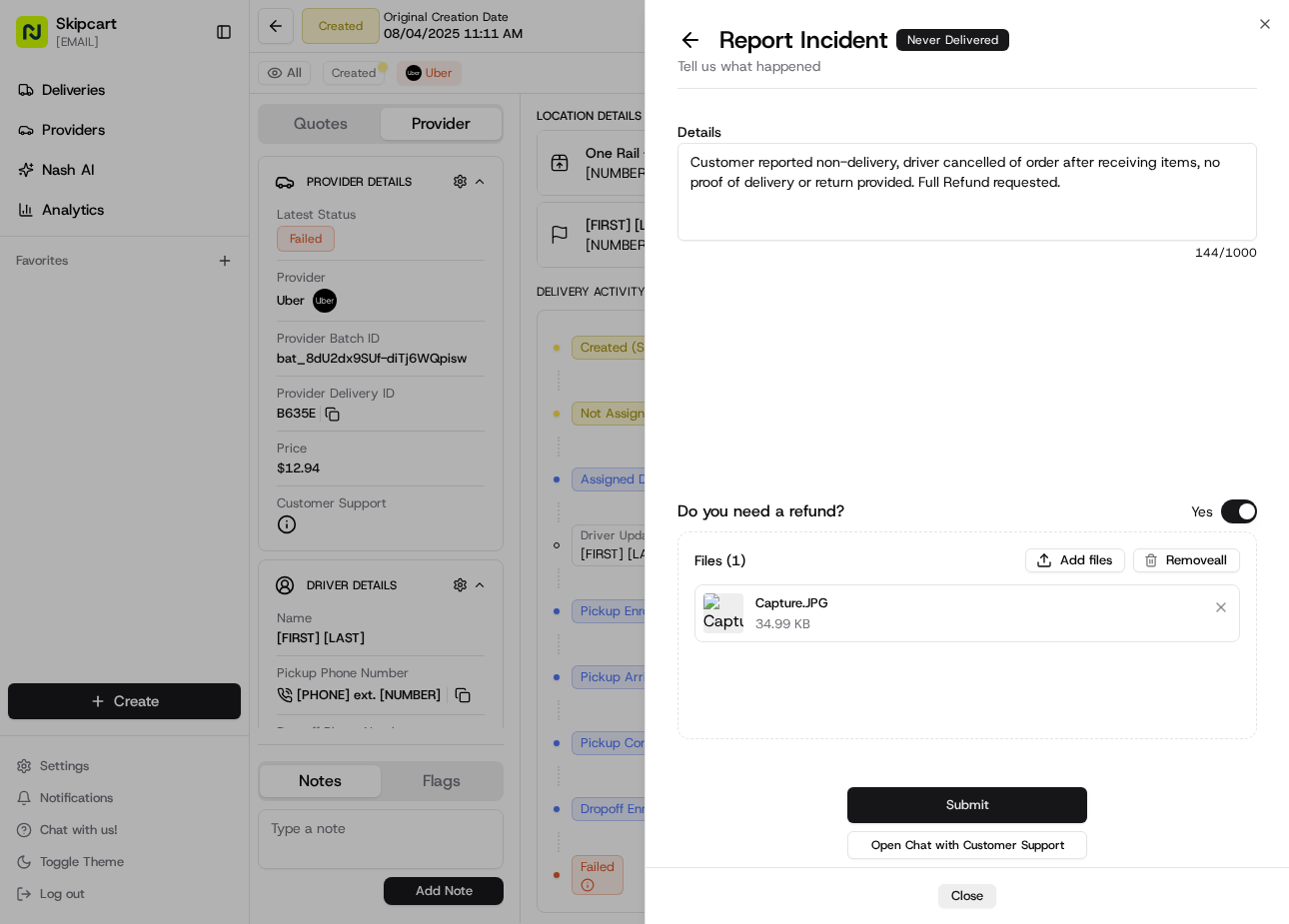 type on "Customer reported non-delivery, driver cancelled of order after receiving items, no proof of delivery or return provided. Full Refund requested." 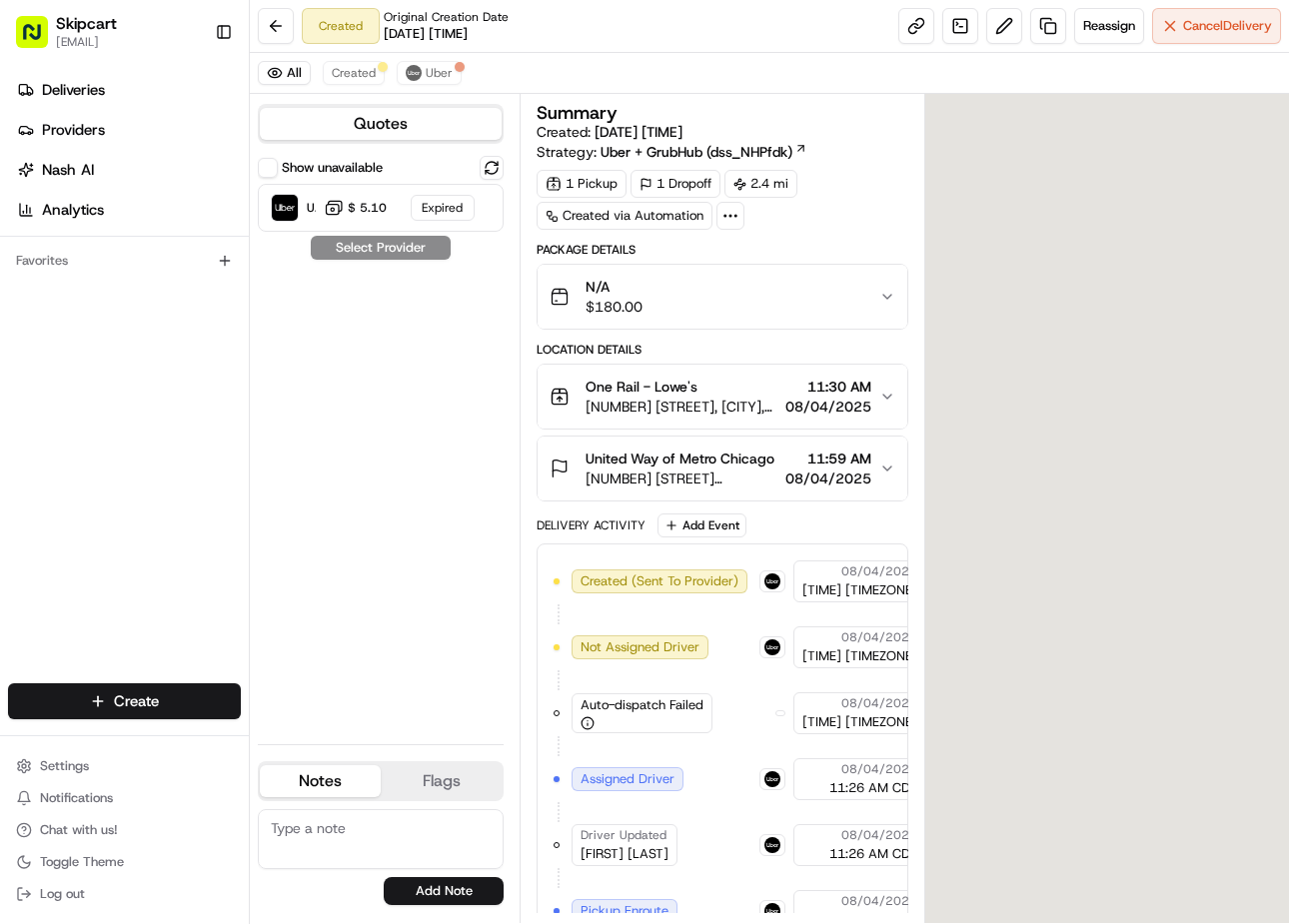 scroll, scrollTop: 0, scrollLeft: 0, axis: both 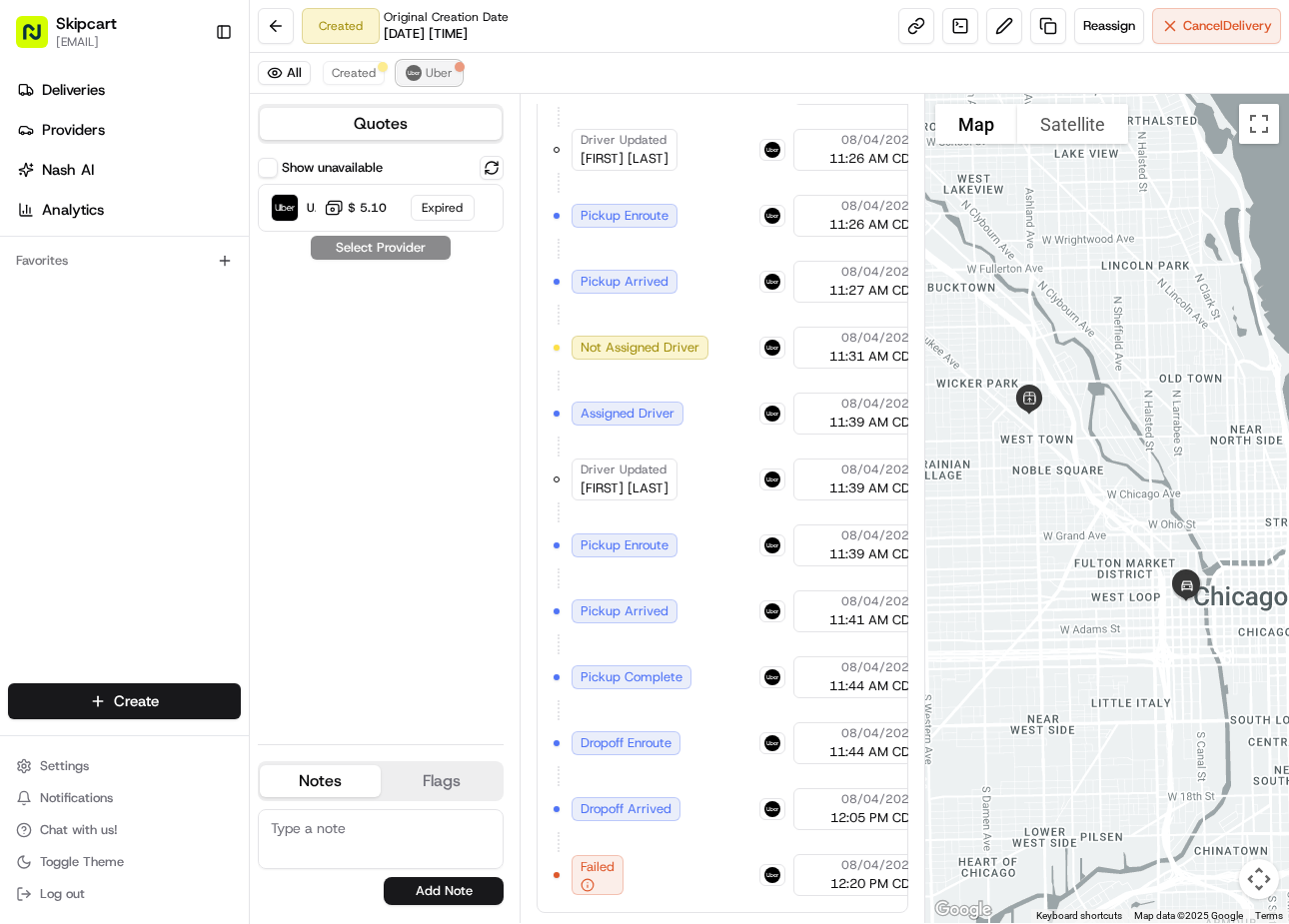 click at bounding box center [414, 73] 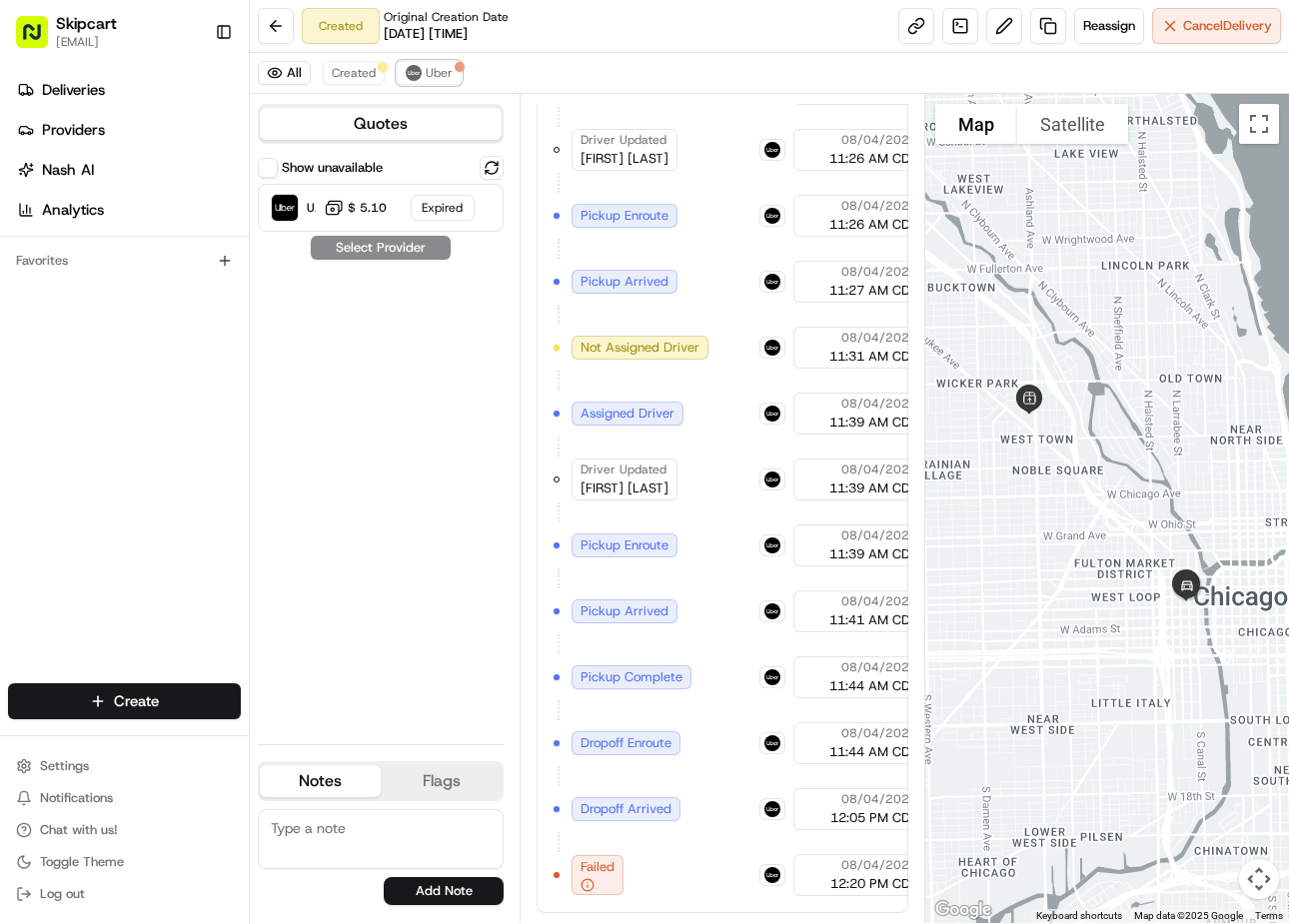 scroll, scrollTop: 629, scrollLeft: 0, axis: vertical 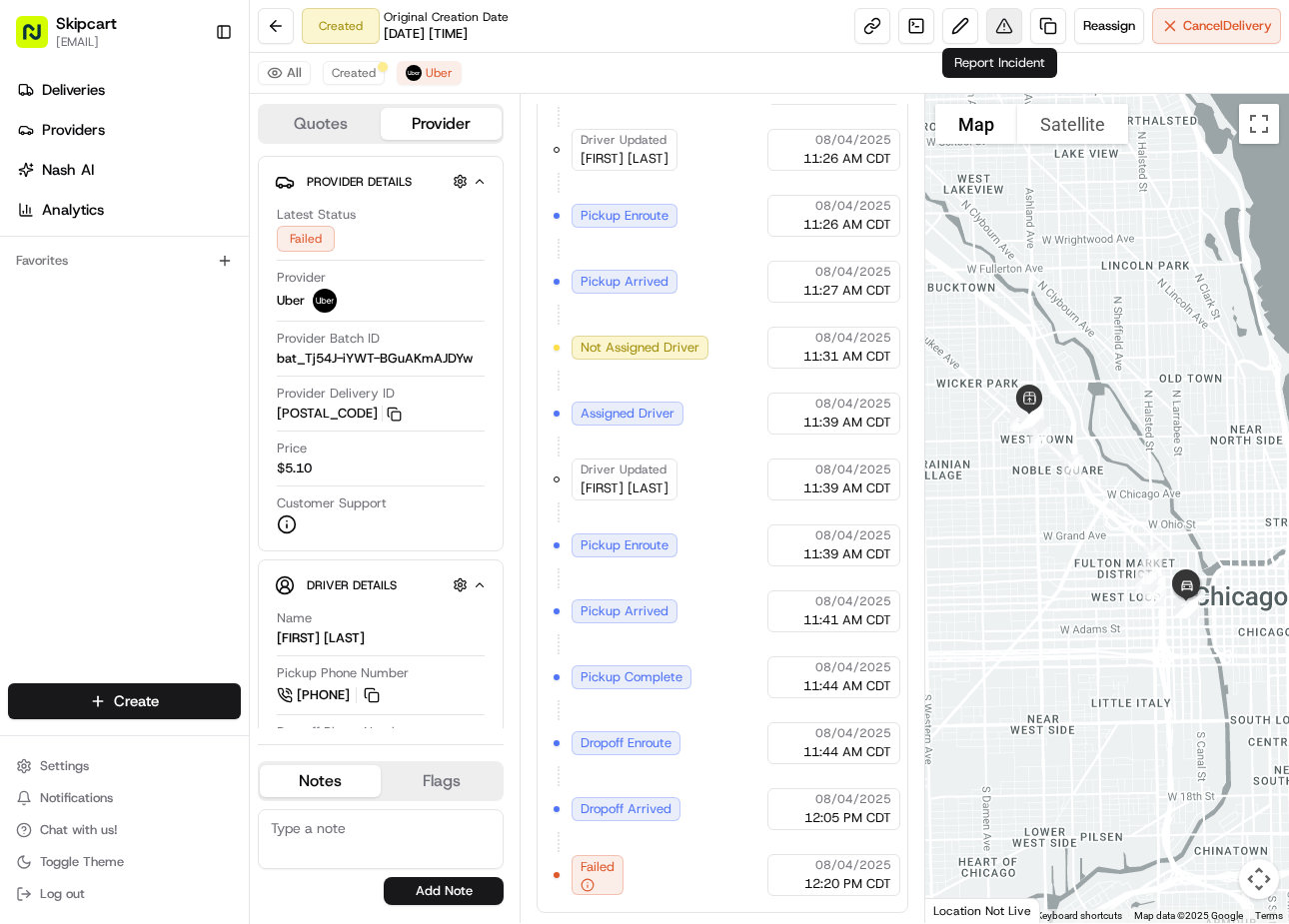 click at bounding box center (1004, 26) 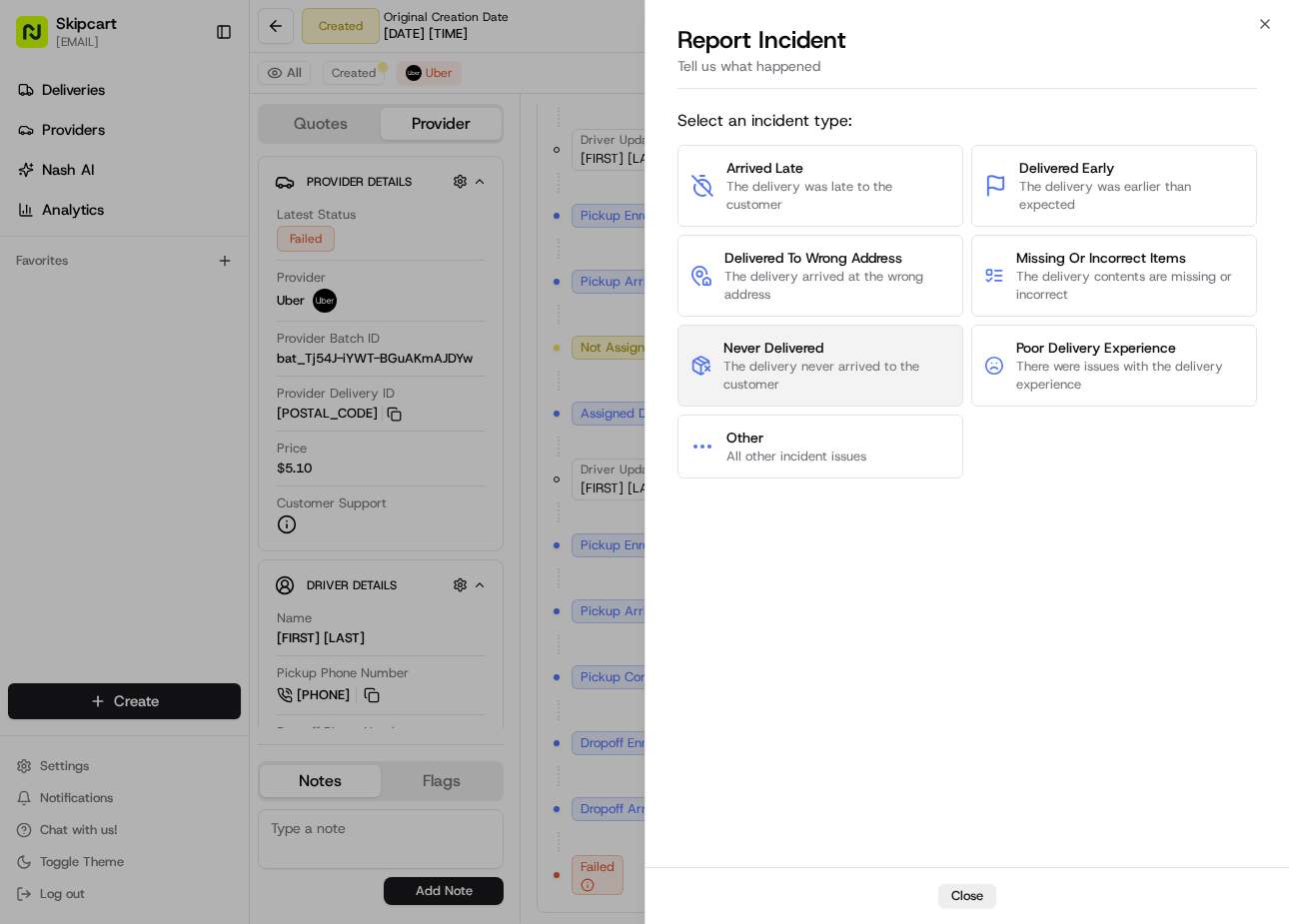 click on "The delivery never arrived to the customer" at bounding box center [836, 376] 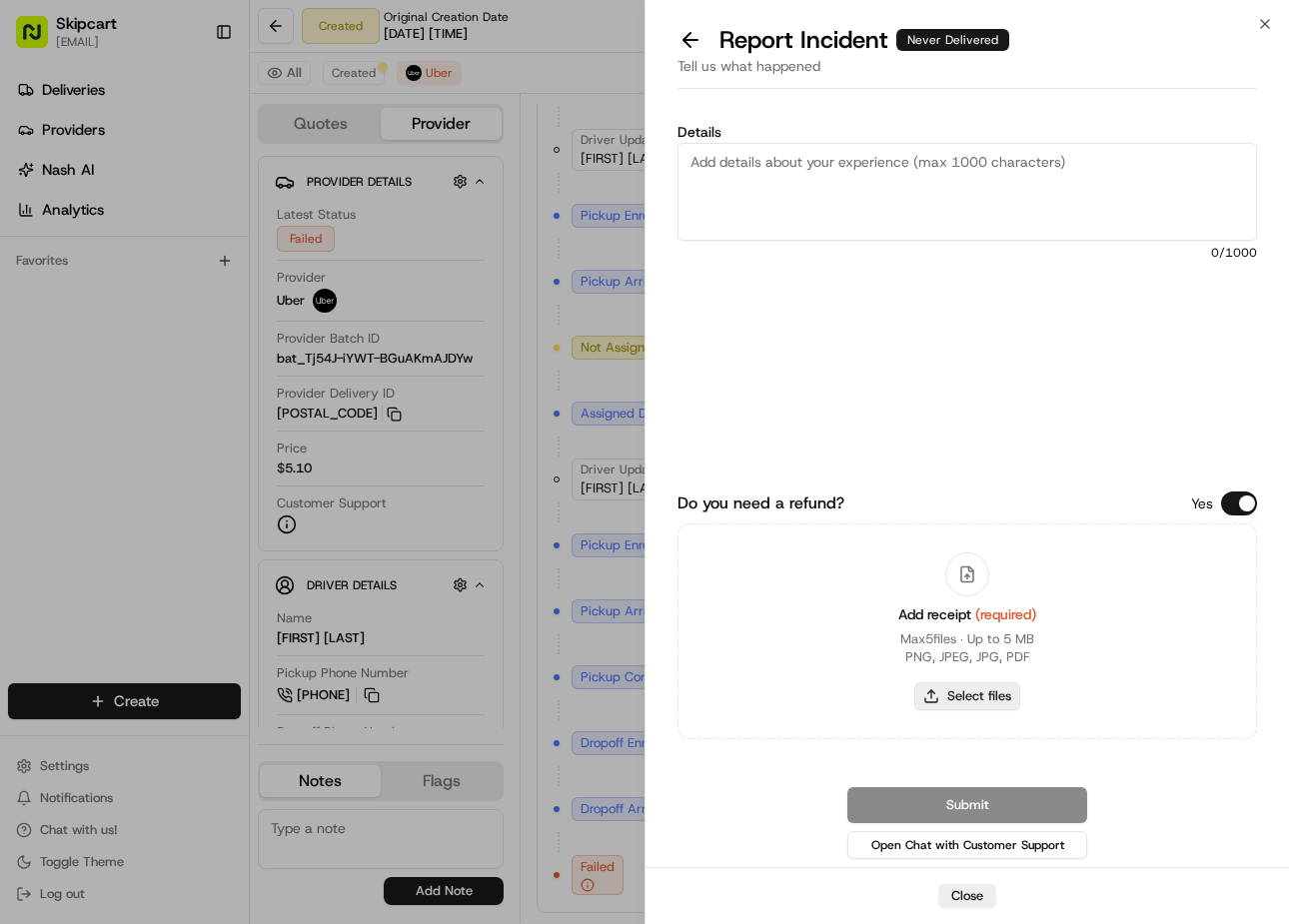 click on "Select files" at bounding box center (967, 696) 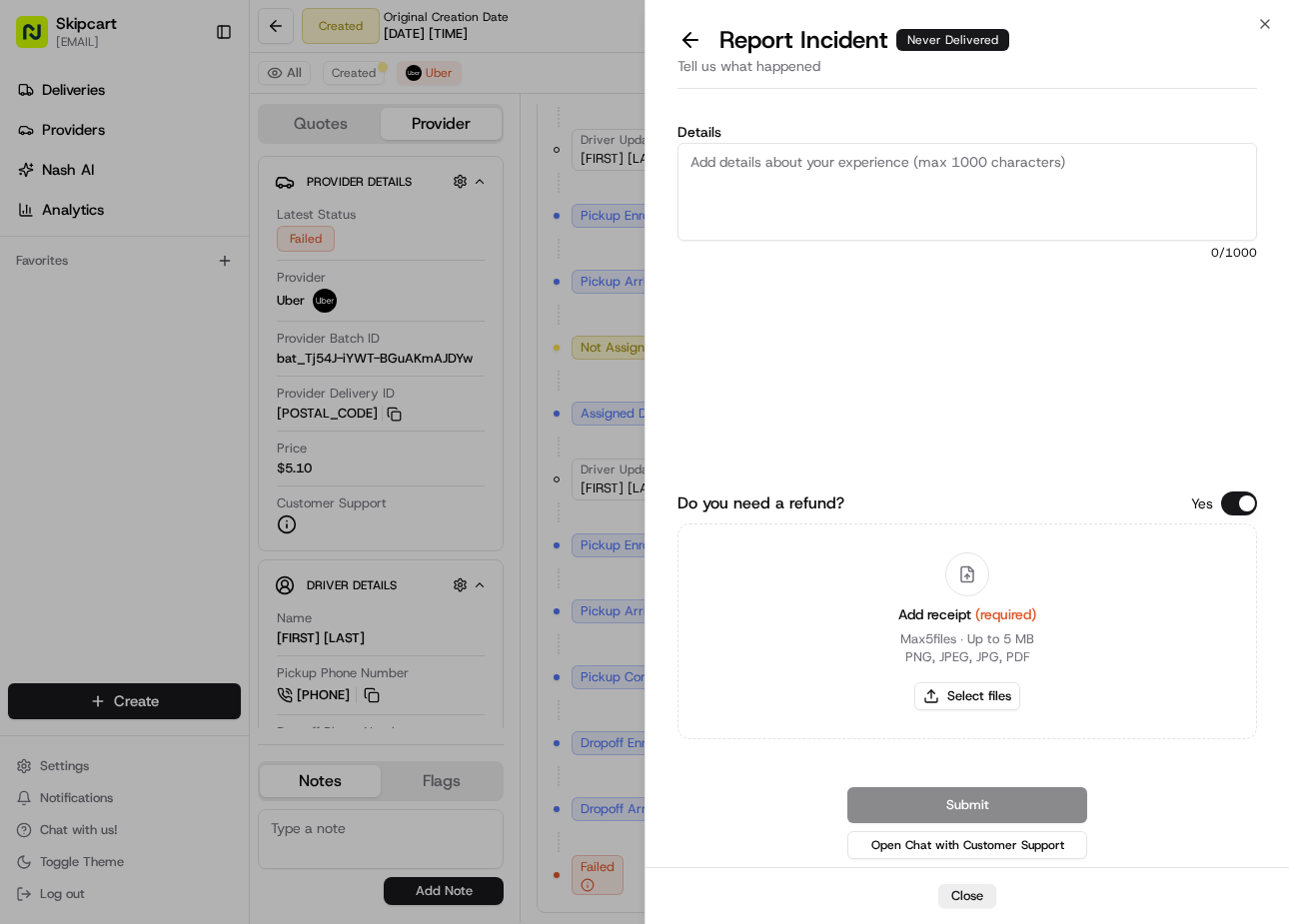 type 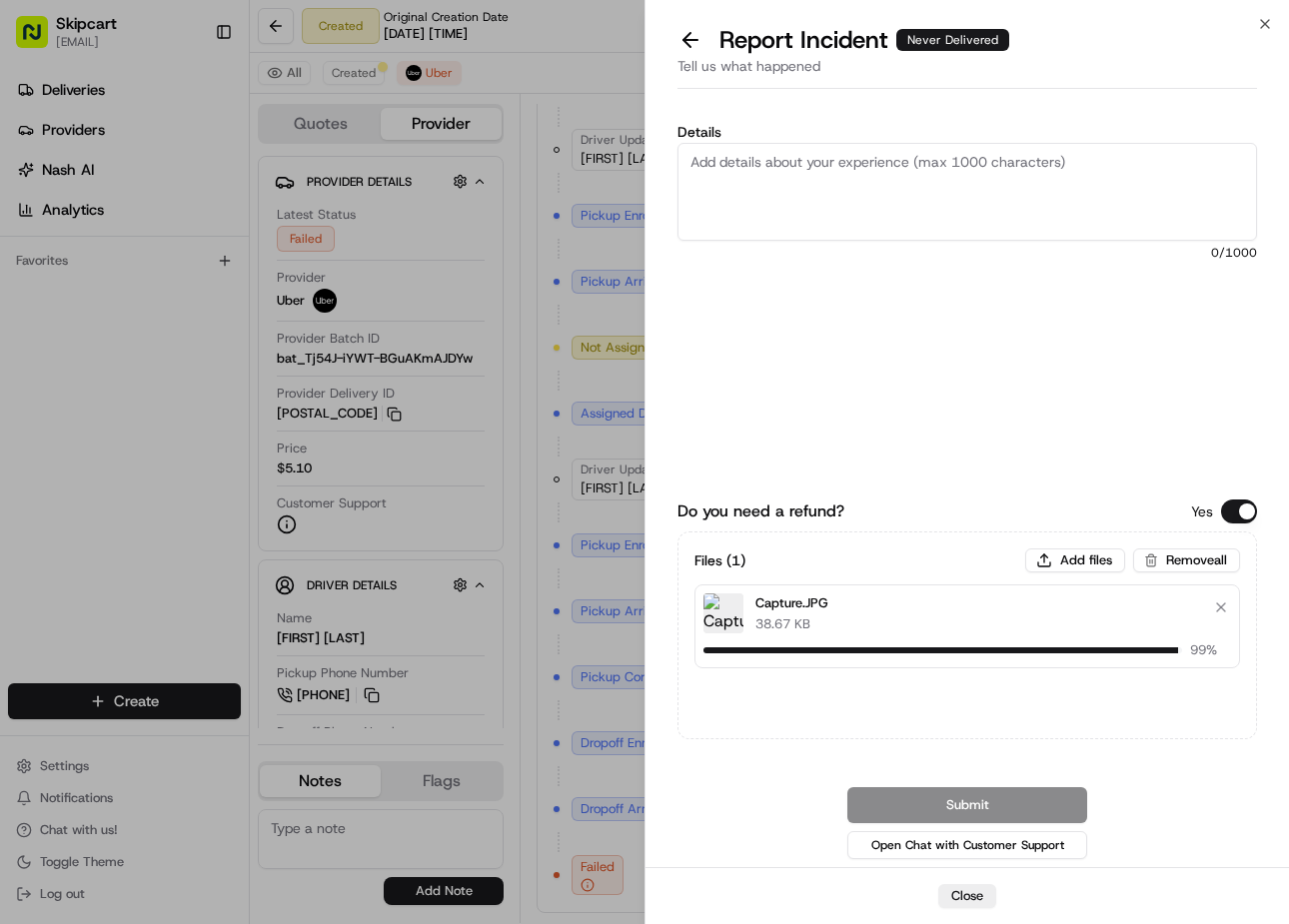 click on "Details" at bounding box center [967, 192] 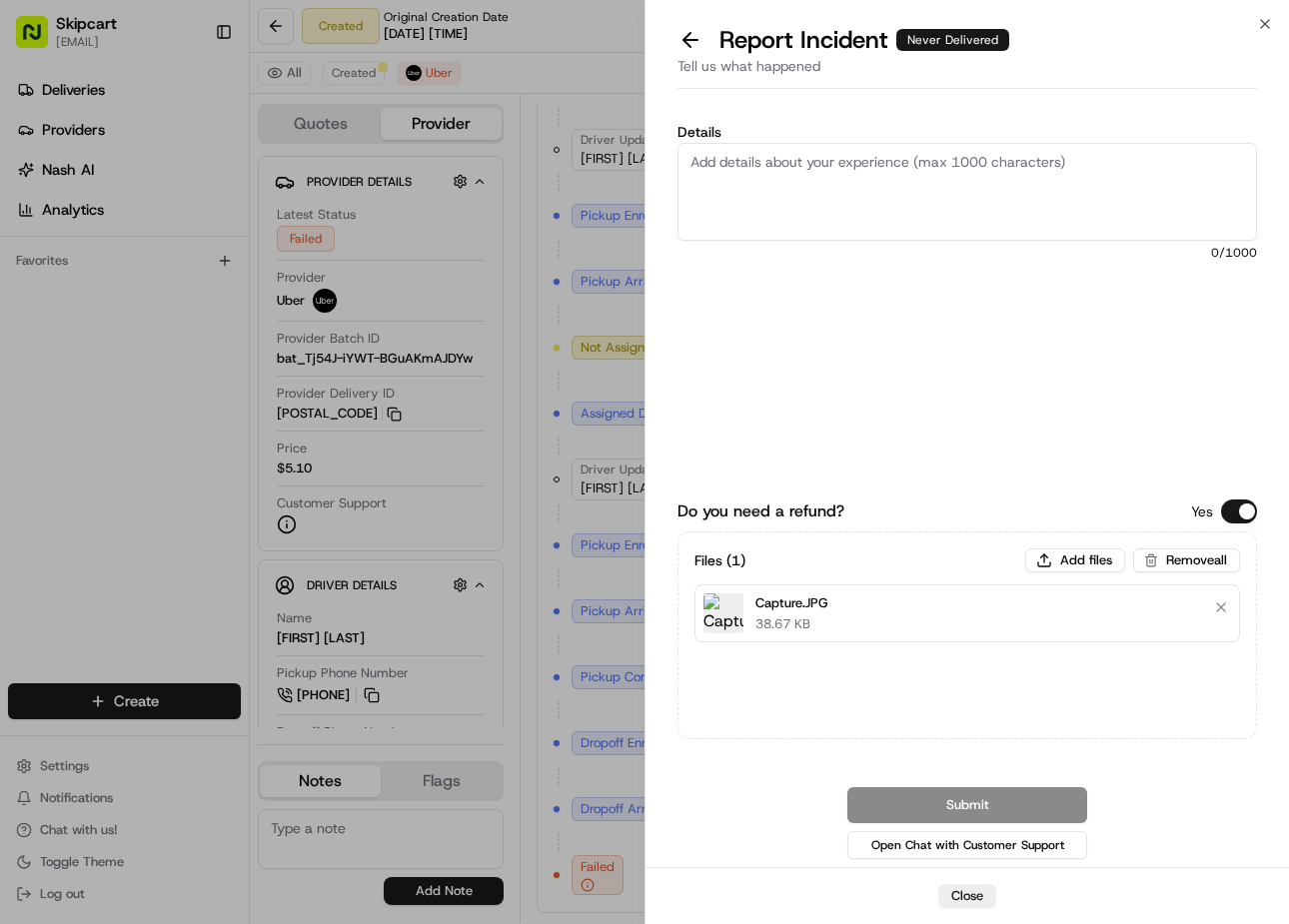 click on "Details" at bounding box center (967, 192) 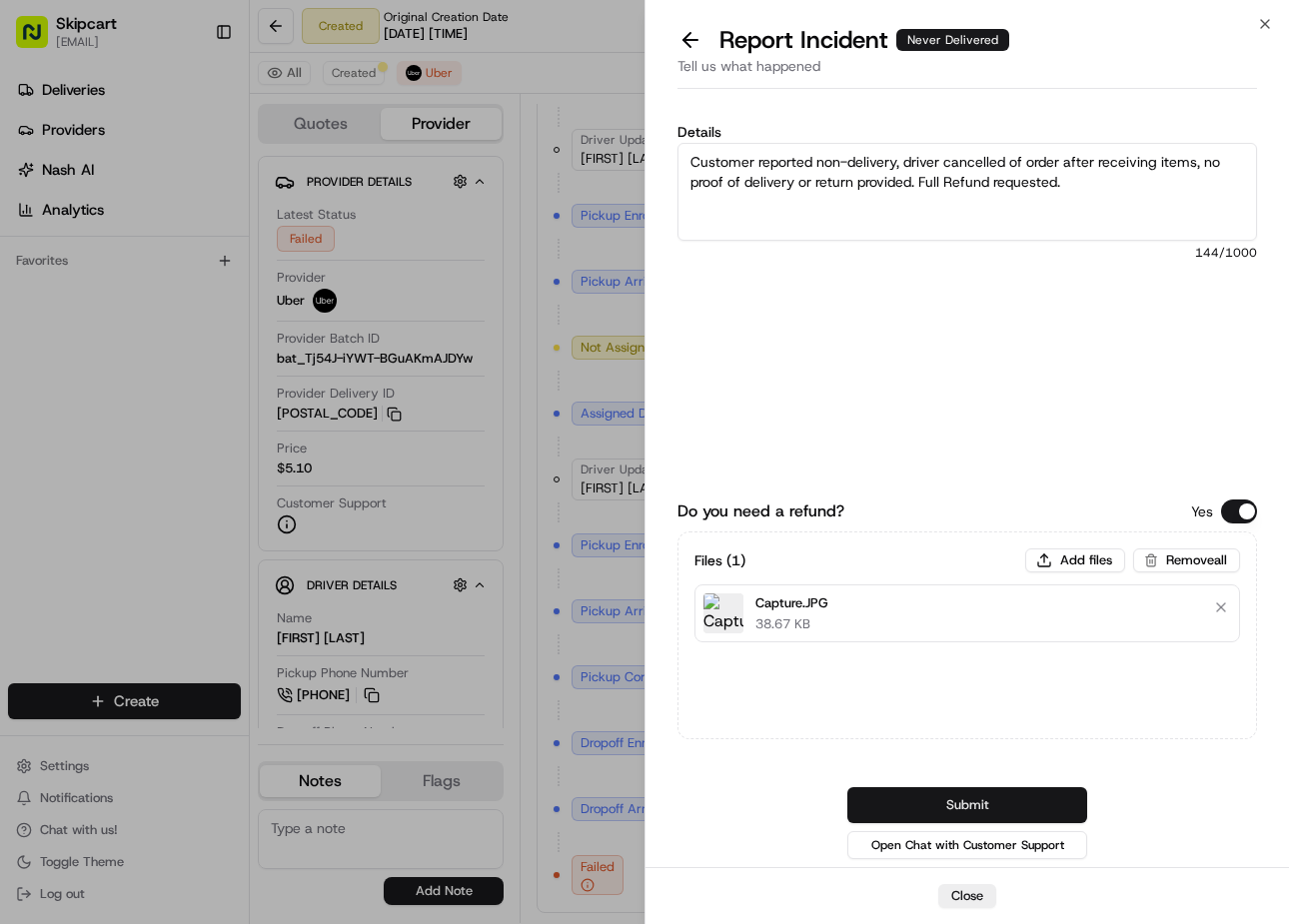 type on "Customer reported non-delivery, driver cancelled of order after receiving items, no proof of delivery or return provided. Full Refund requested." 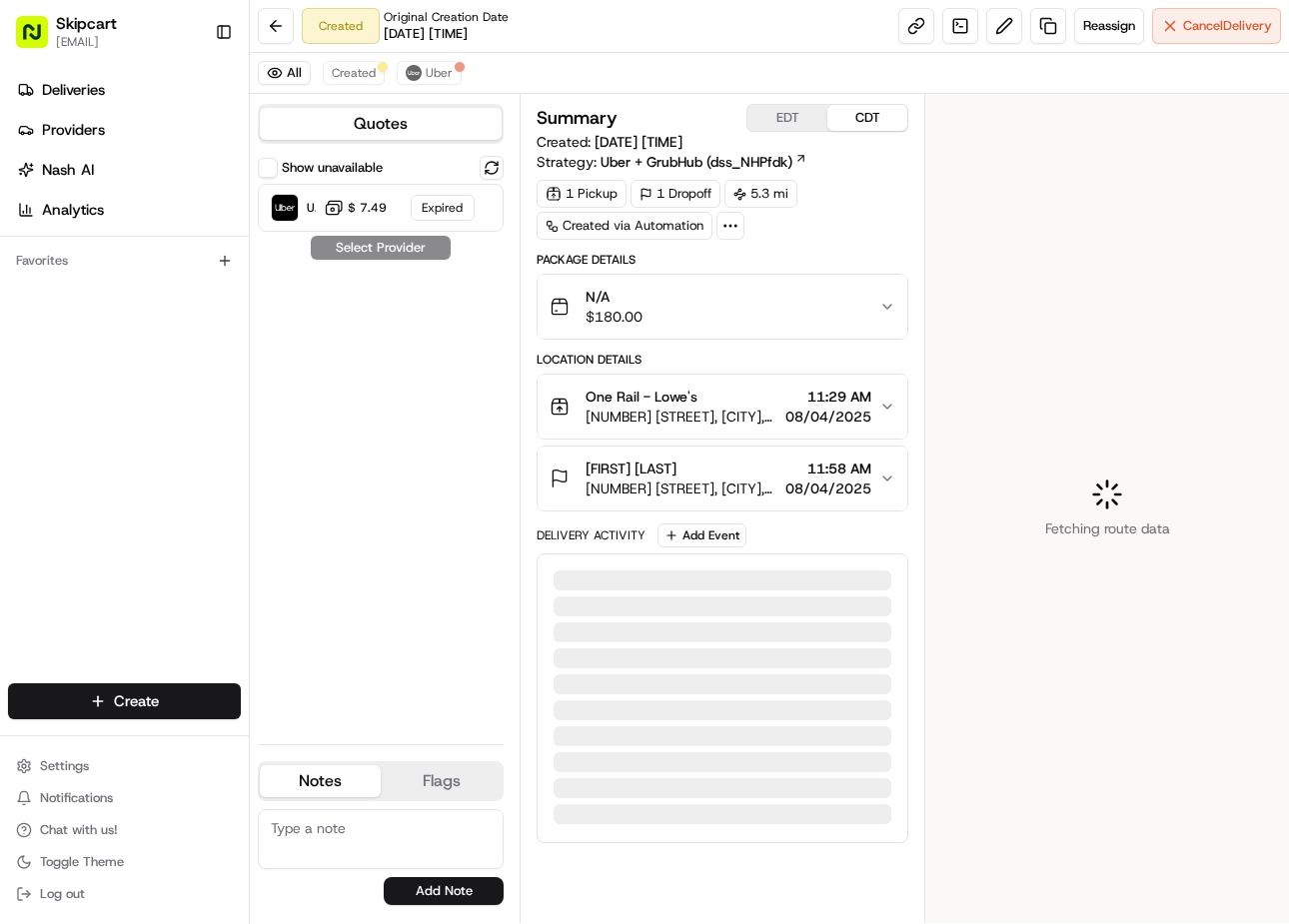 scroll, scrollTop: 0, scrollLeft: 0, axis: both 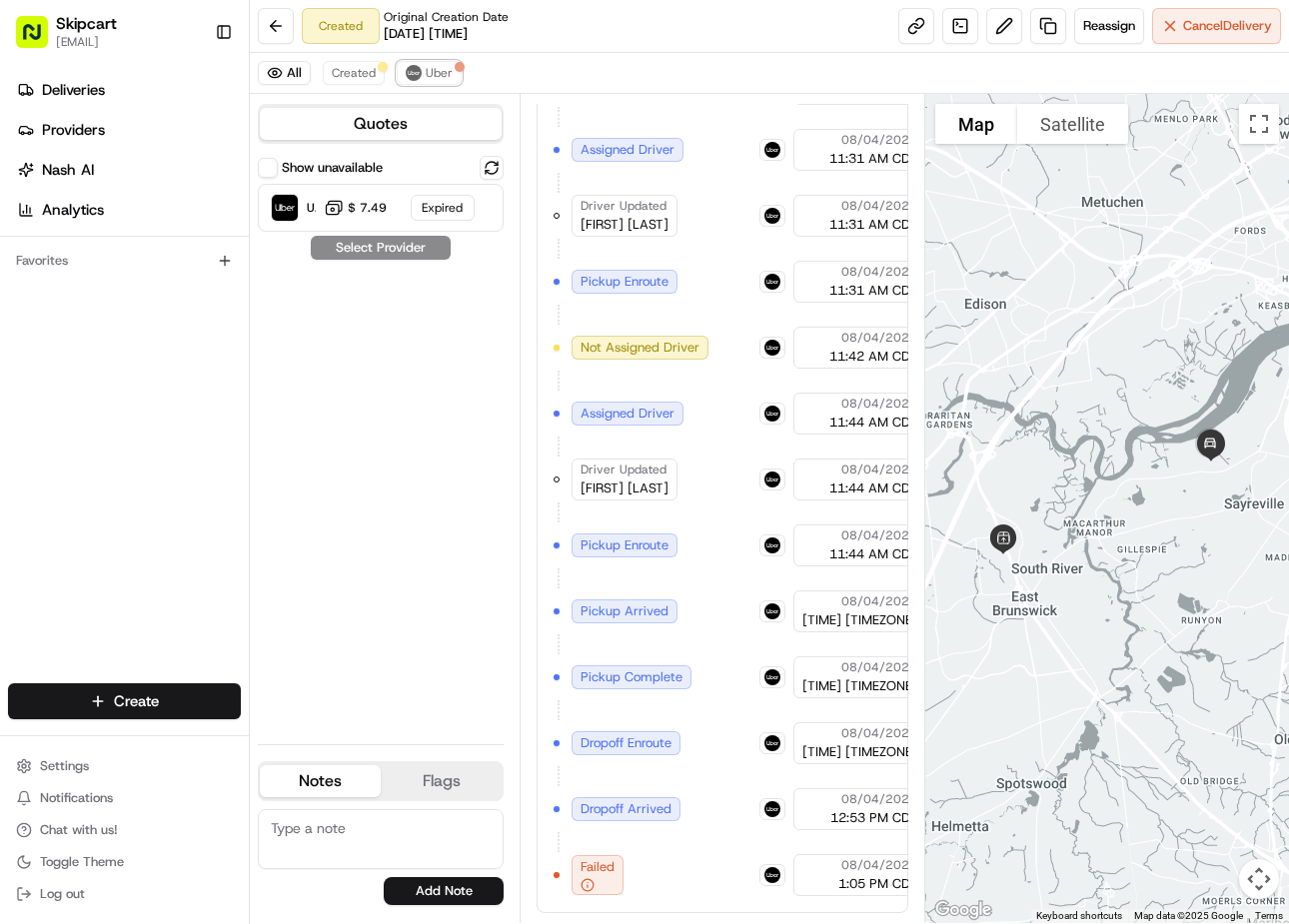 click at bounding box center (414, 73) 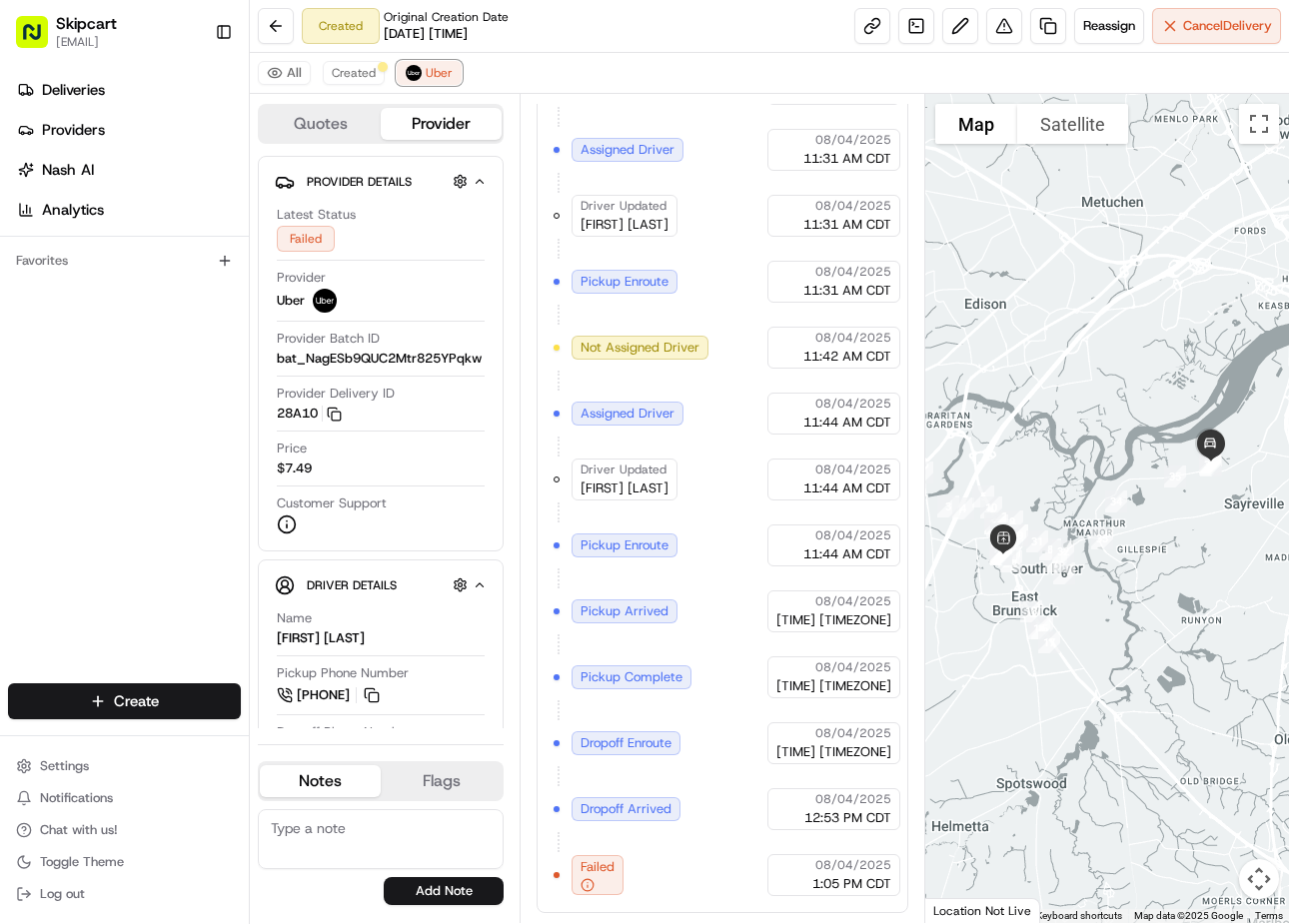 scroll, scrollTop: 573, scrollLeft: 0, axis: vertical 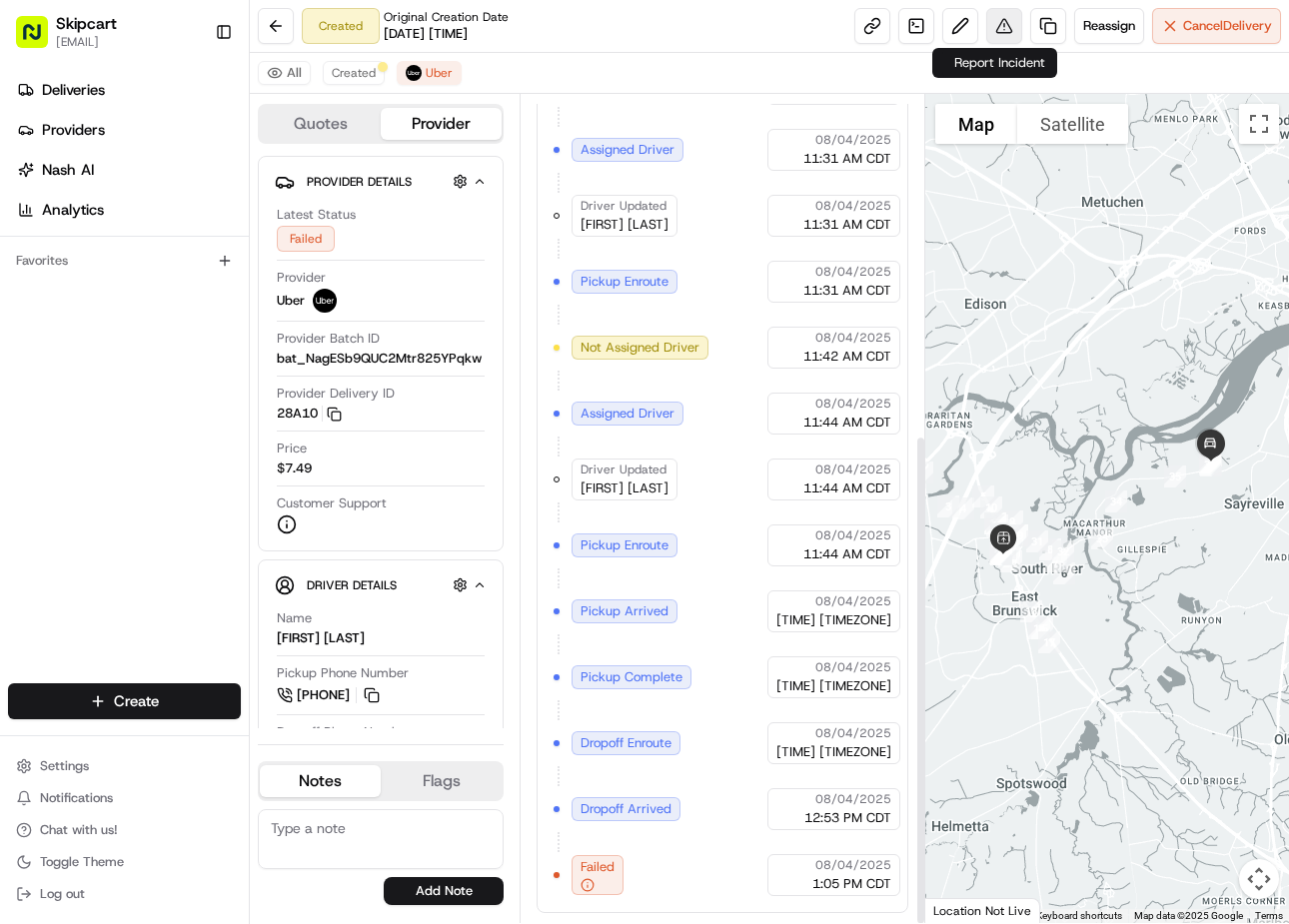 click at bounding box center [1004, 26] 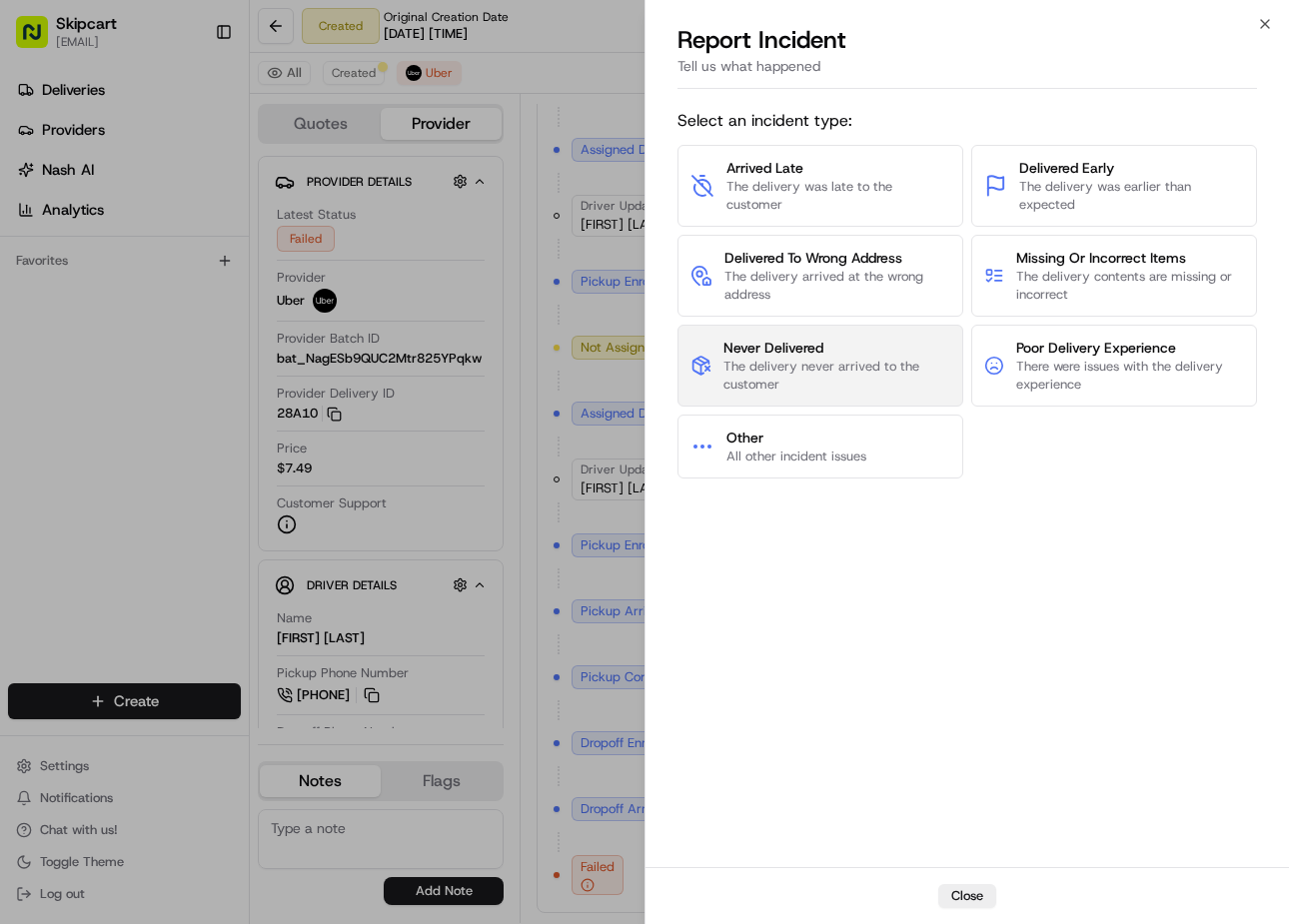 click on "The delivery never arrived to the customer" at bounding box center (836, 376) 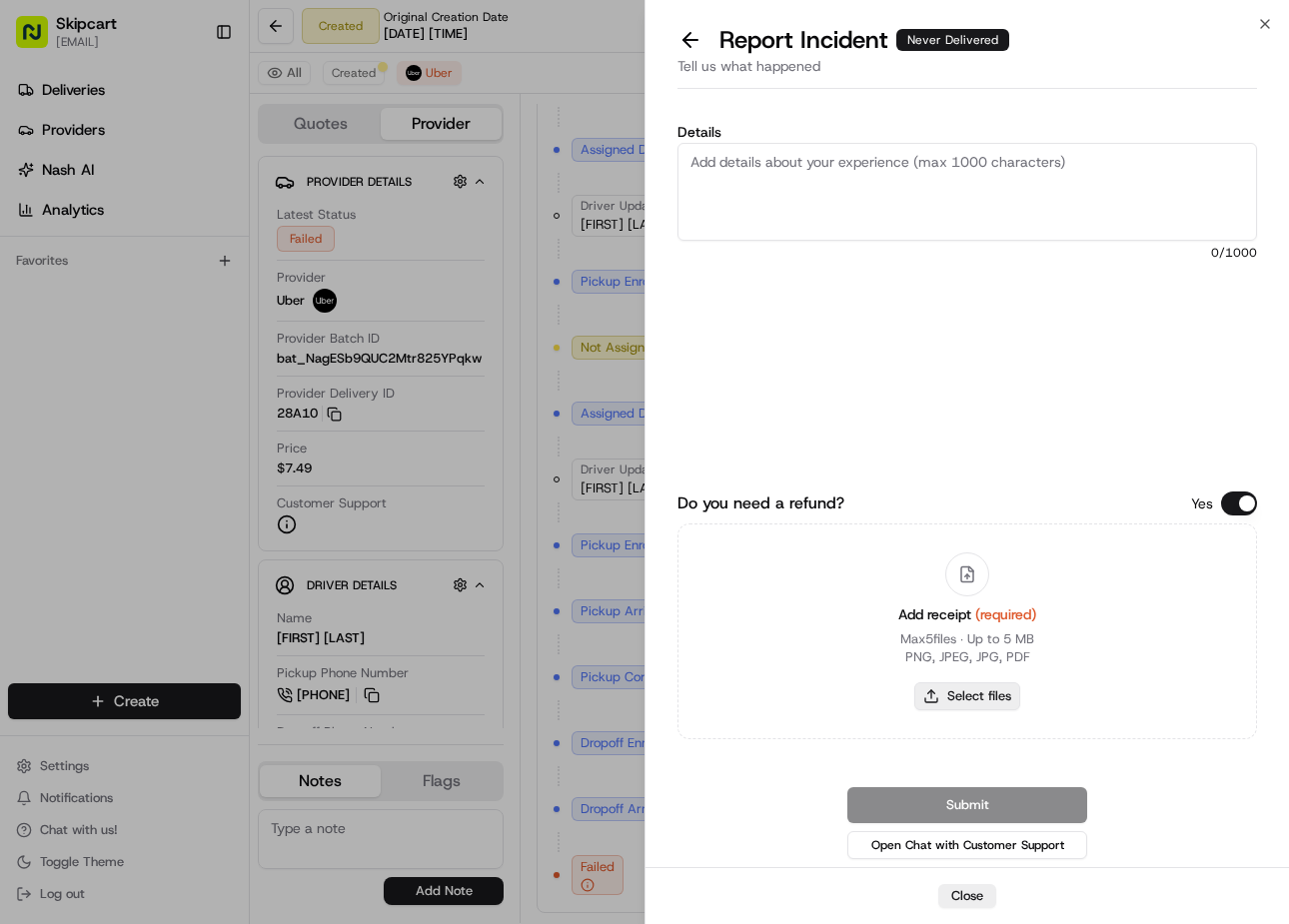 click on "Select files" at bounding box center [967, 696] 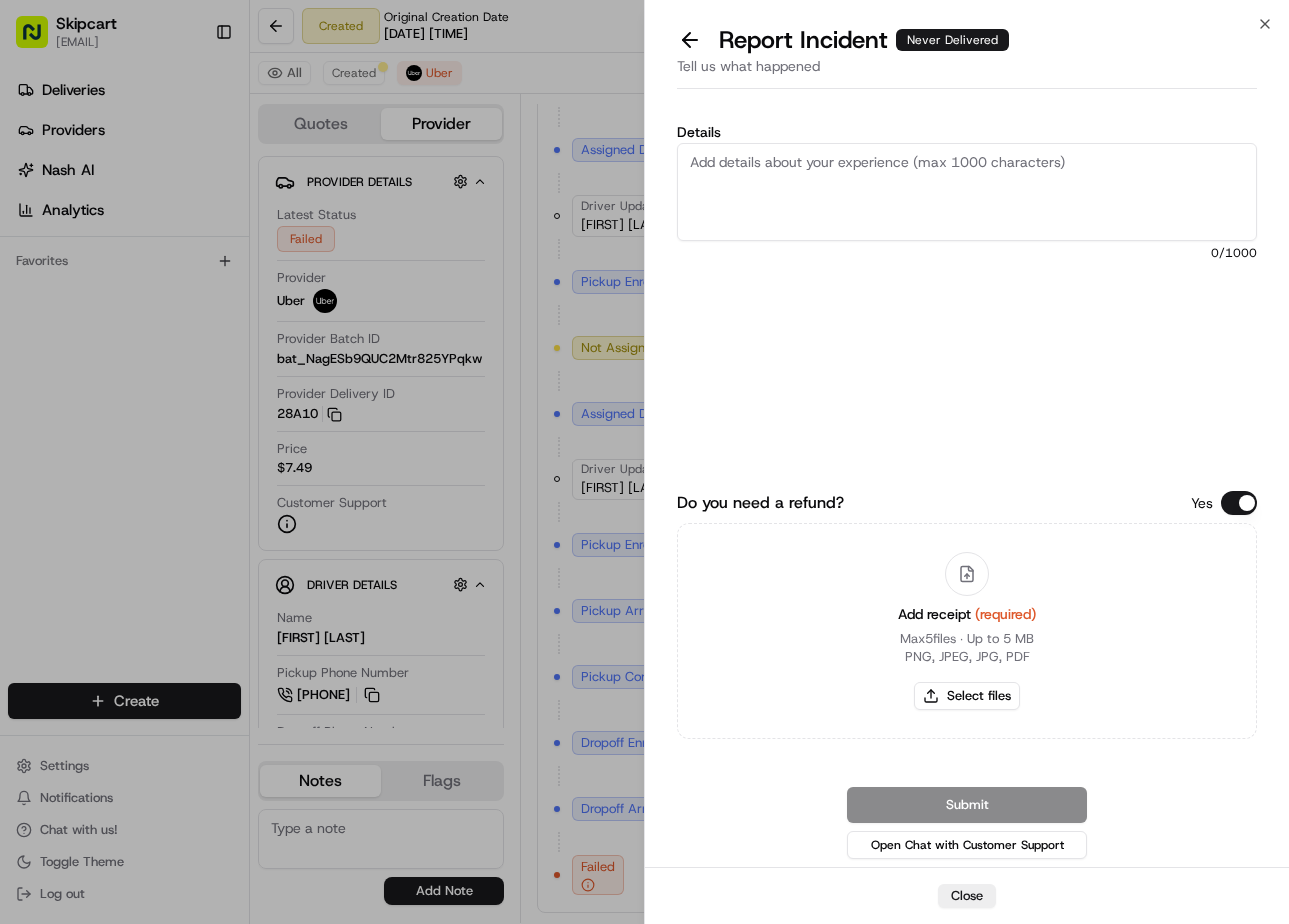 type 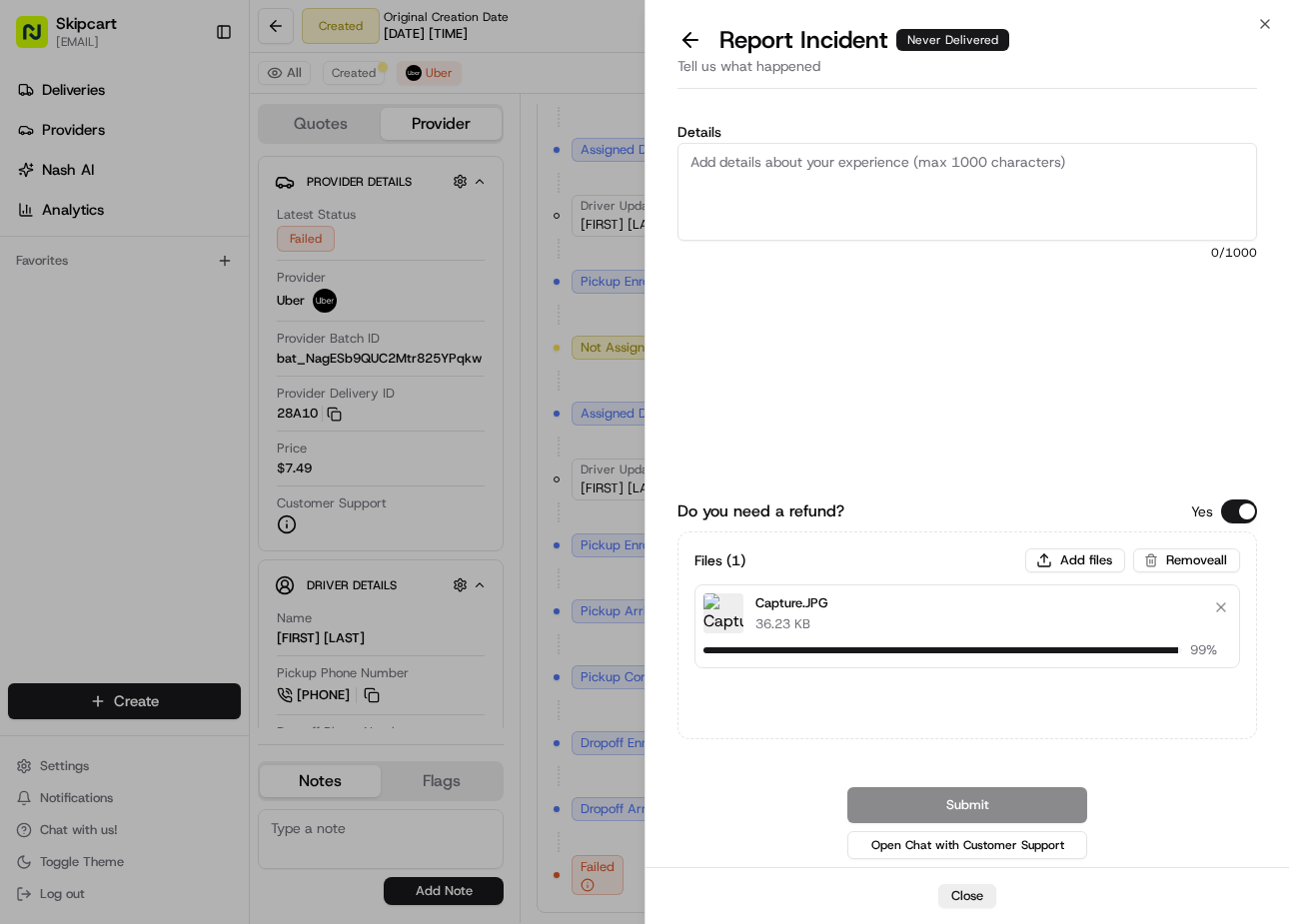 click on "Details" at bounding box center (967, 192) 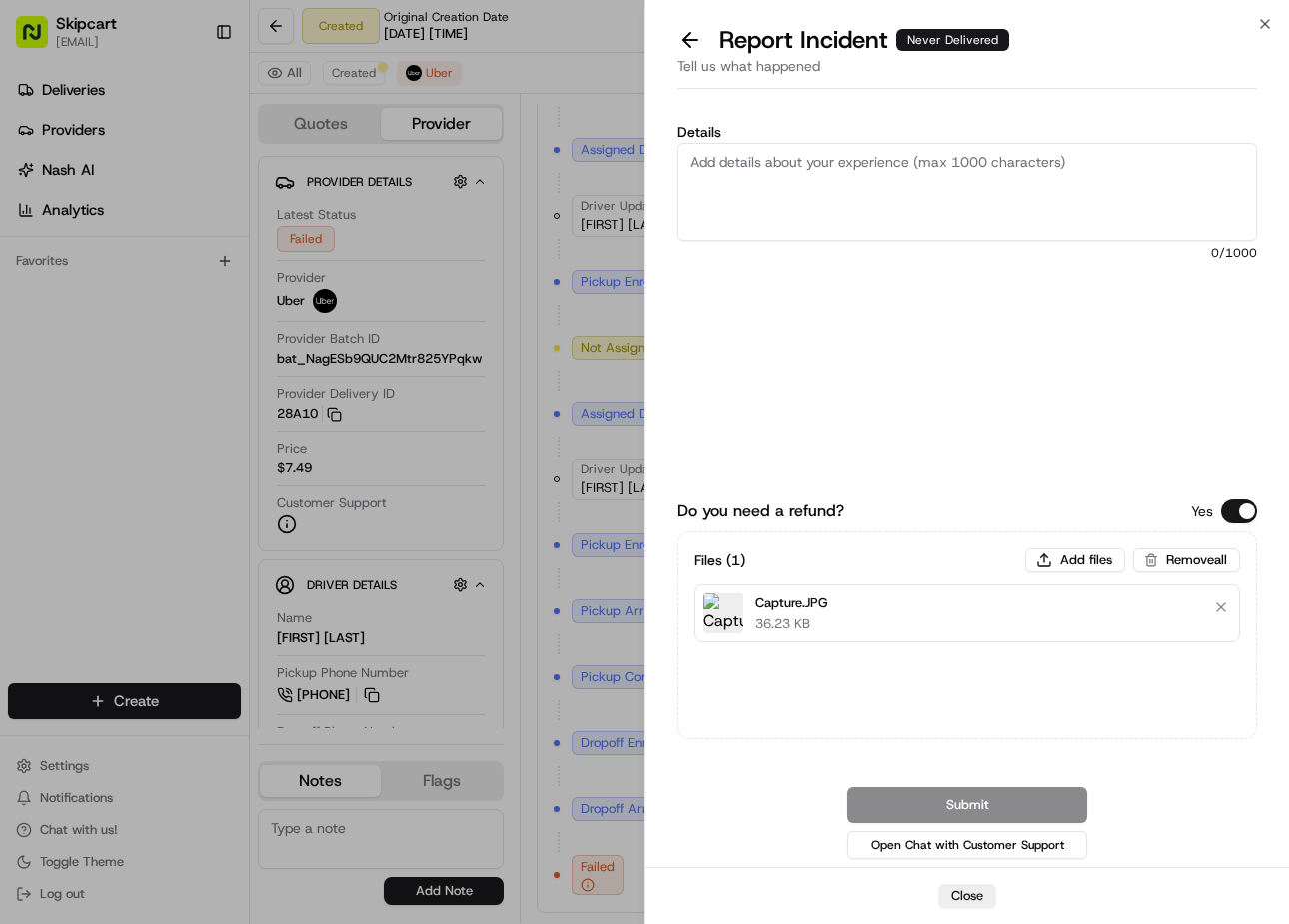 click on "Details" at bounding box center (967, 192) 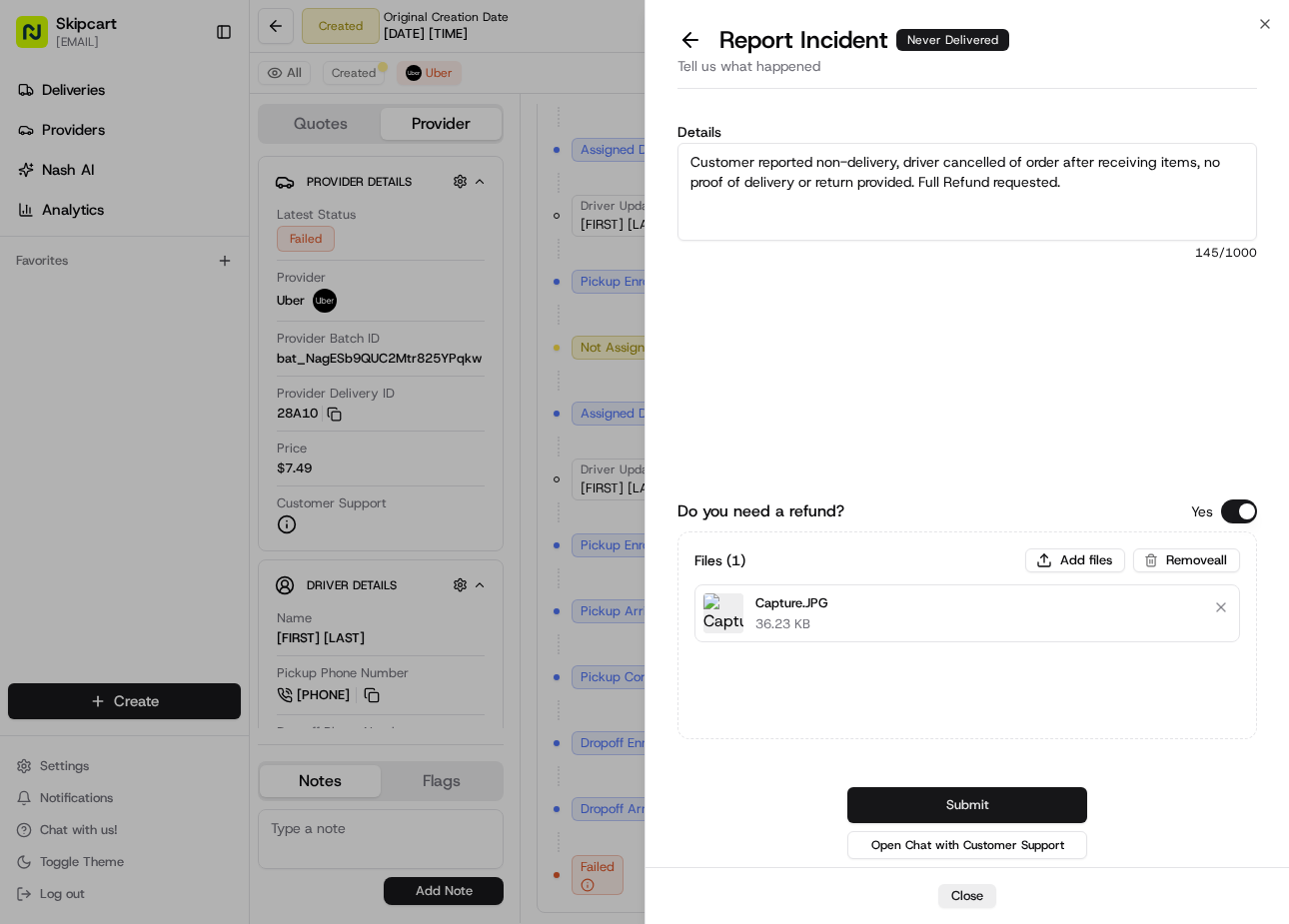 type on "Customer reported non-delivery, driver cancelled of order after receiving items, no proof of delivery or return provided. Full Refund requested." 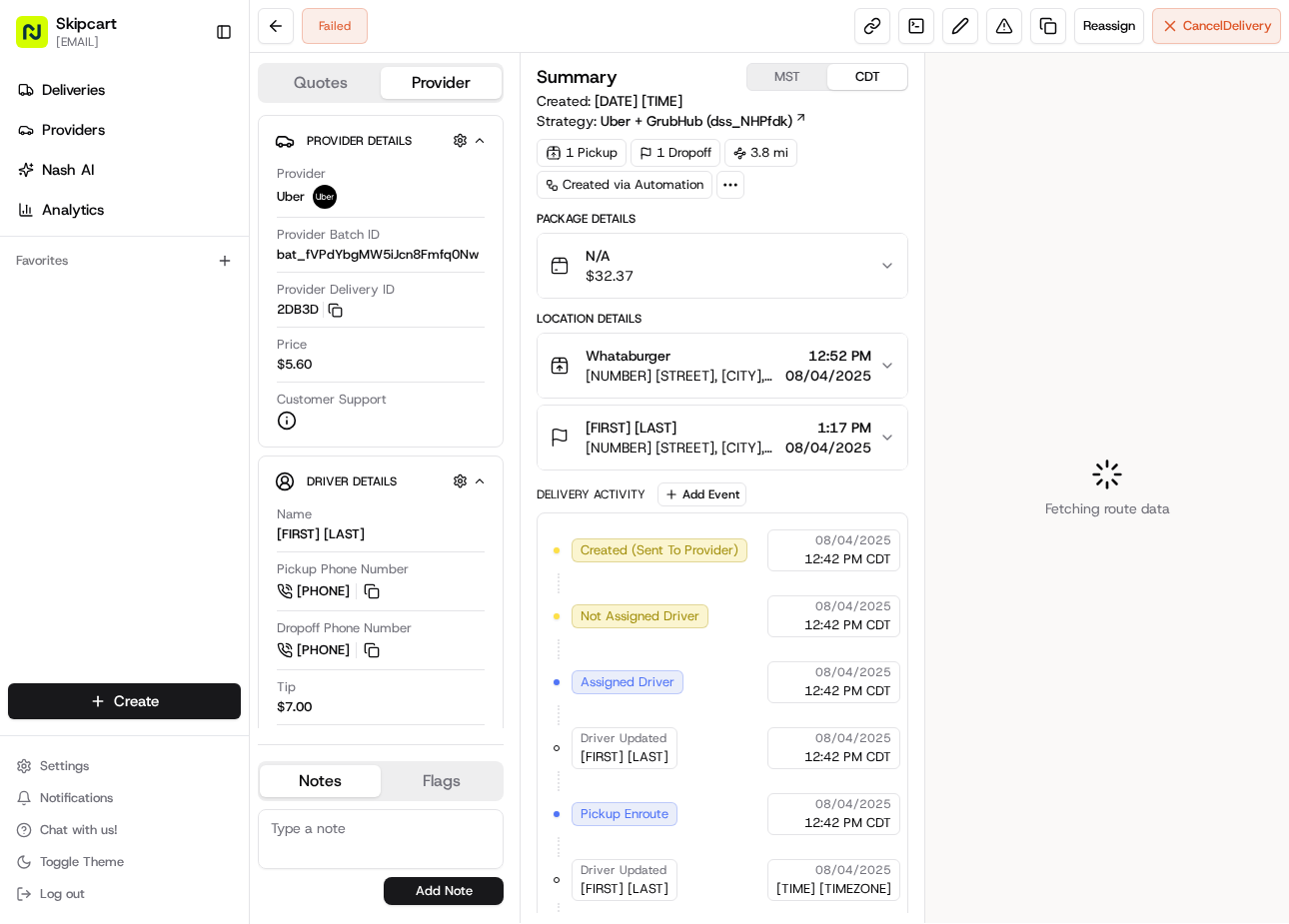 scroll, scrollTop: 0, scrollLeft: 0, axis: both 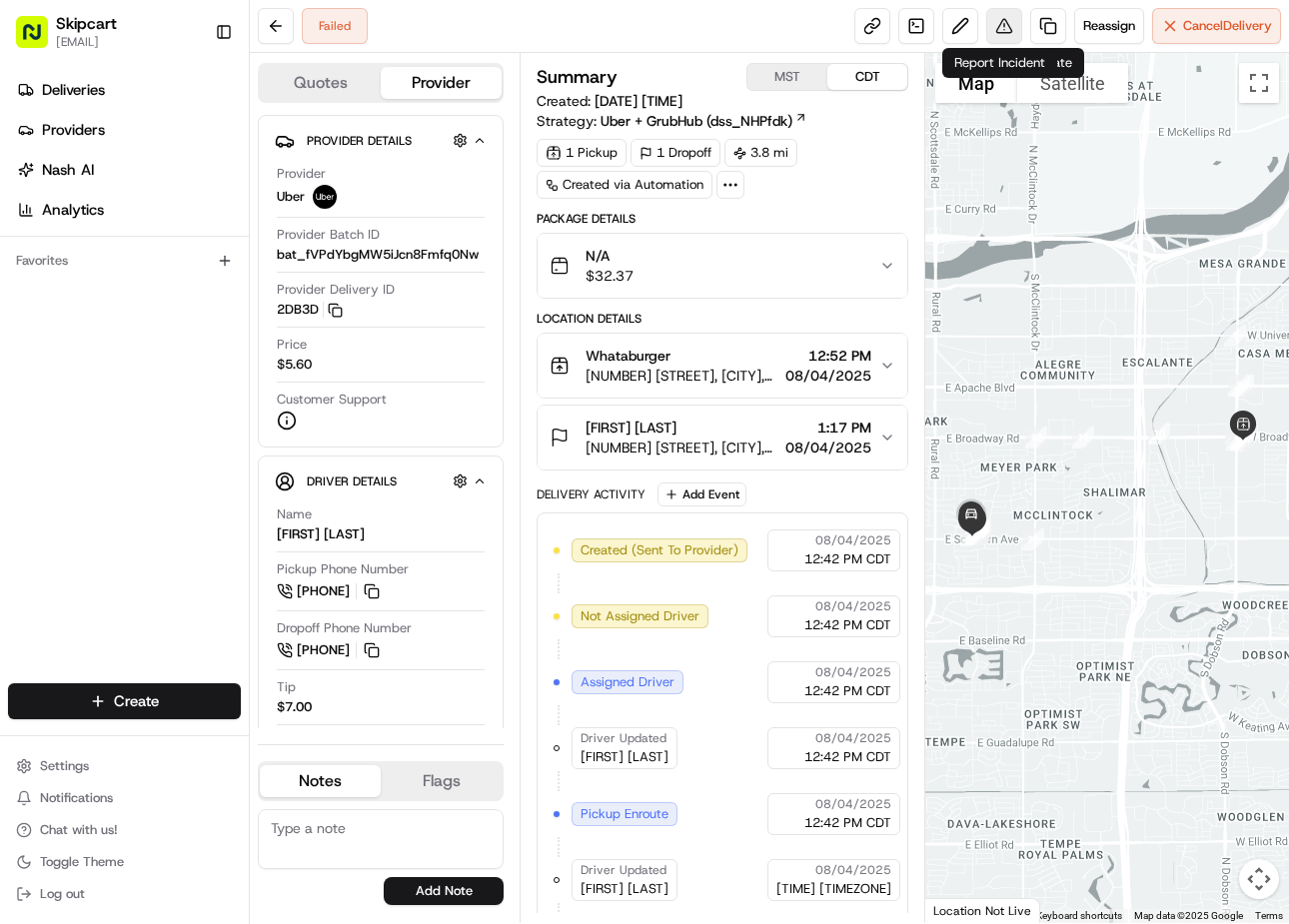 click at bounding box center [1004, 26] 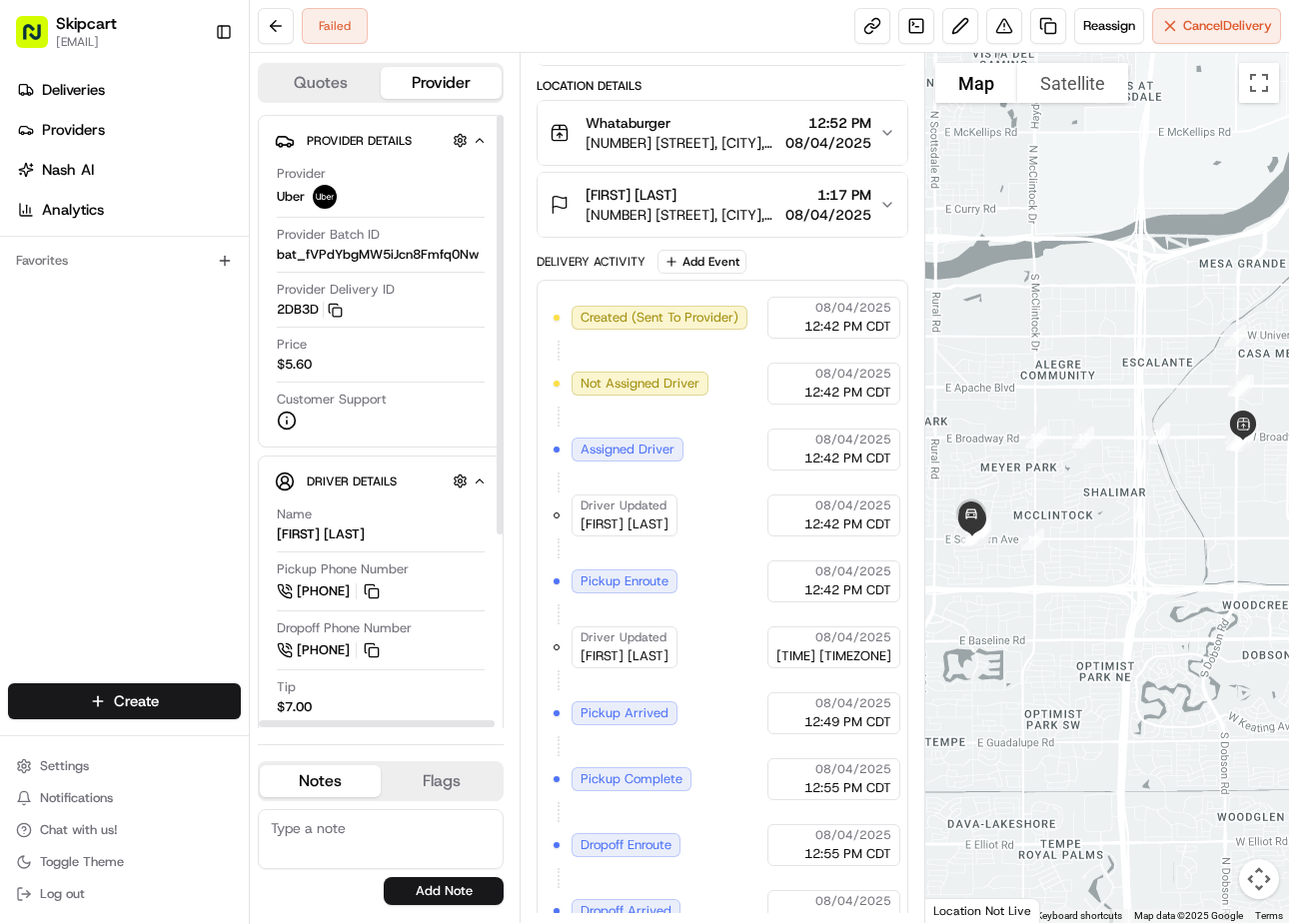 scroll, scrollTop: 335, scrollLeft: 0, axis: vertical 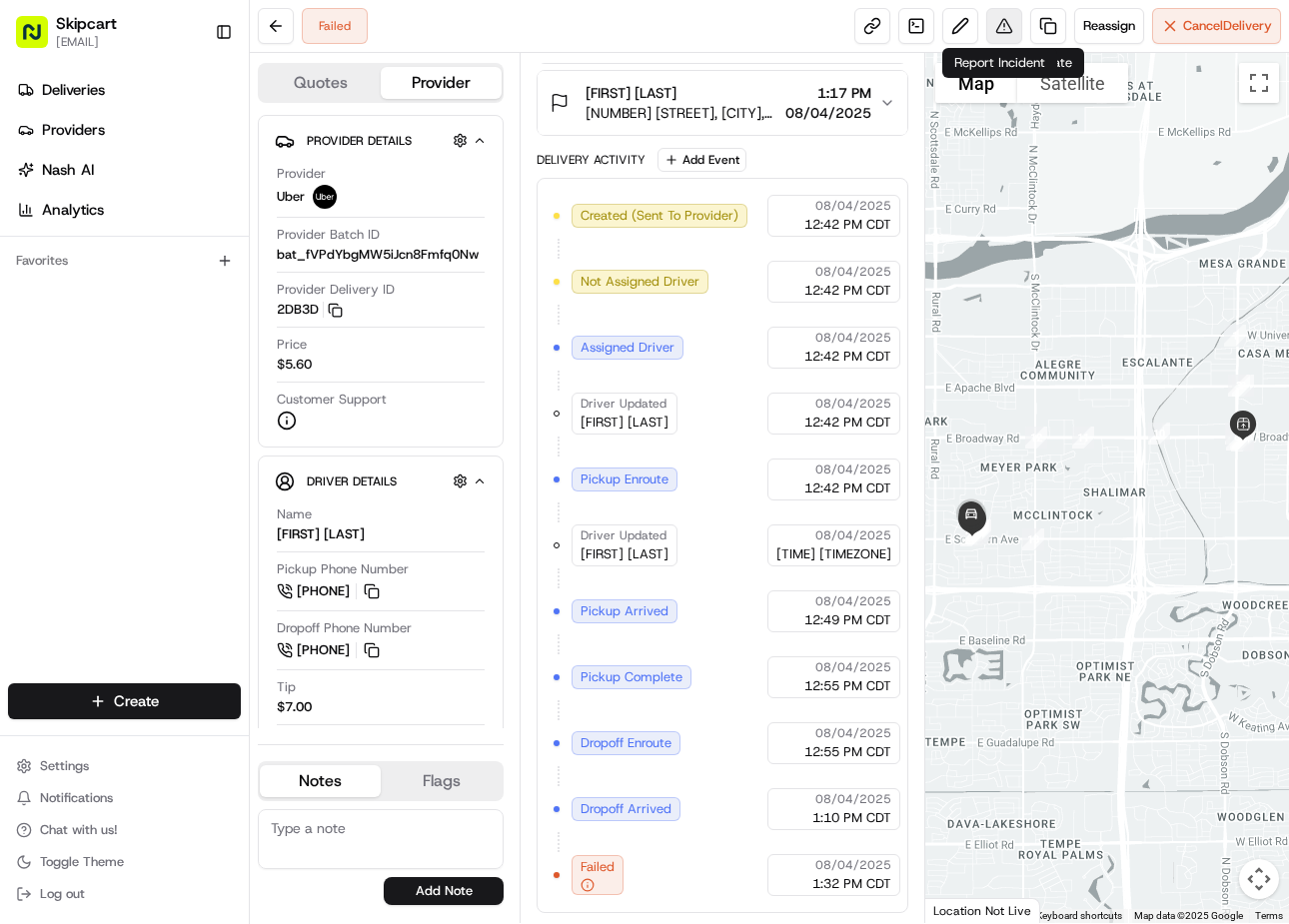 click at bounding box center (1004, 26) 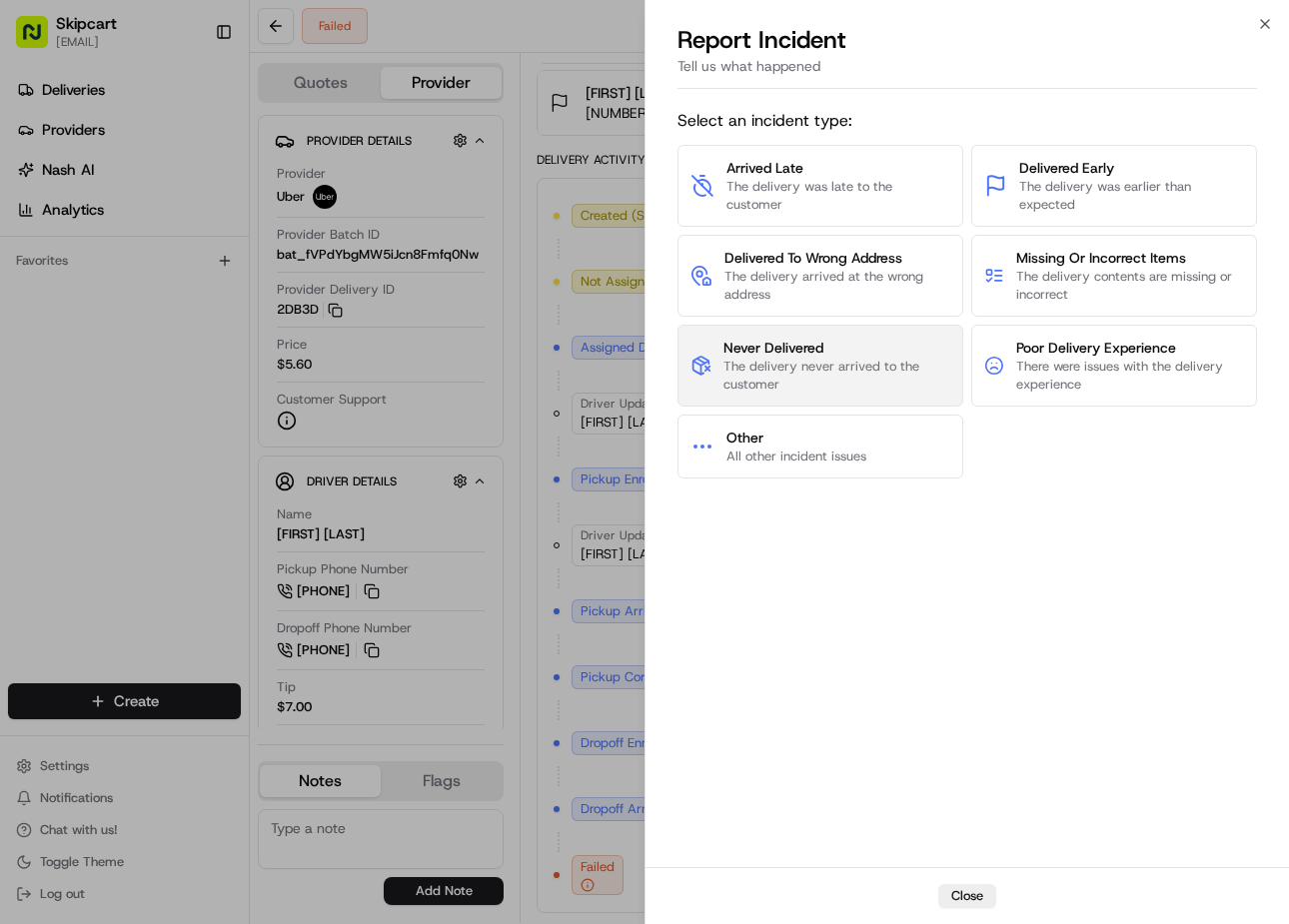 click on "Never Delivered" at bounding box center [836, 348] 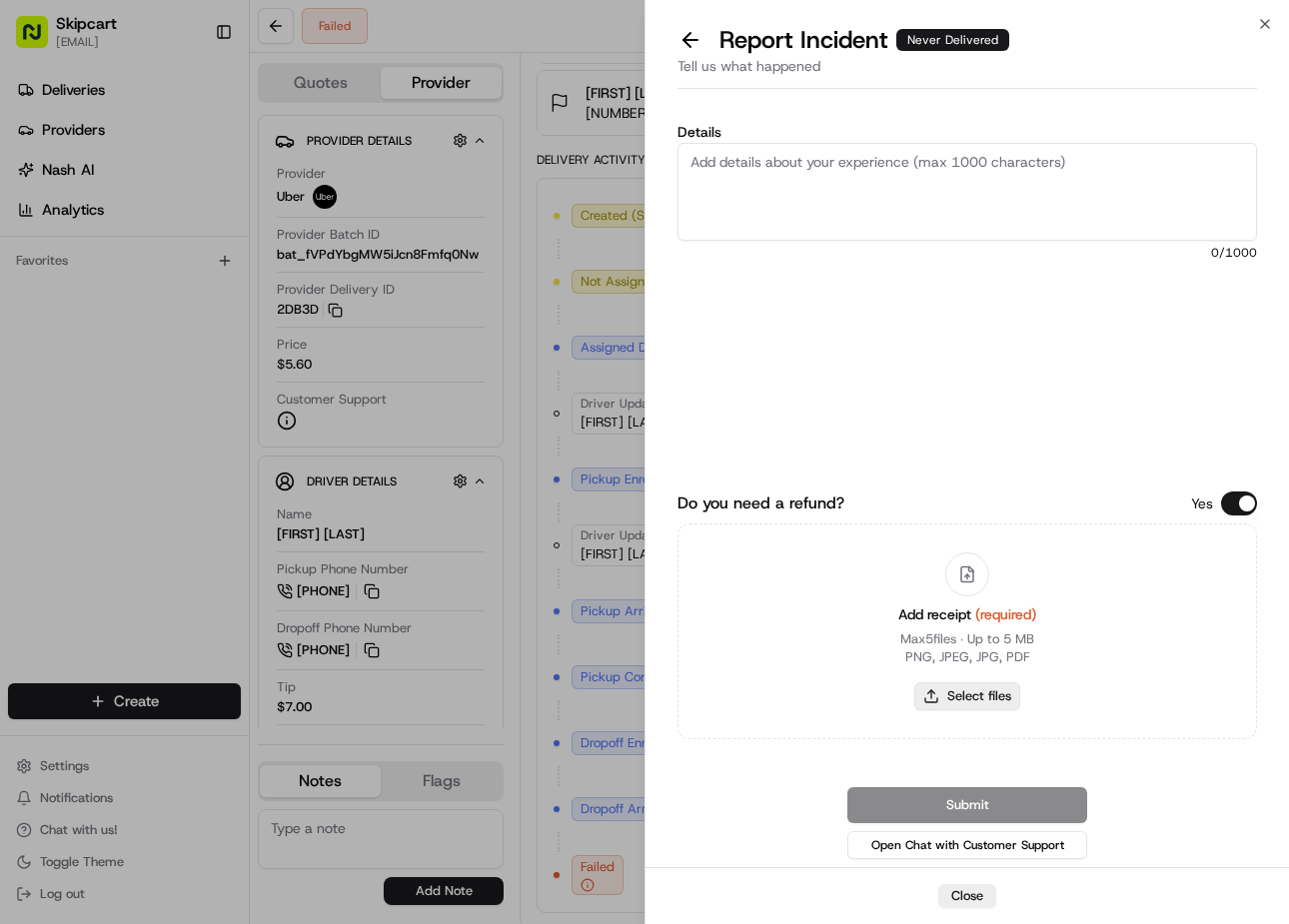 click on "Select files" at bounding box center [967, 696] 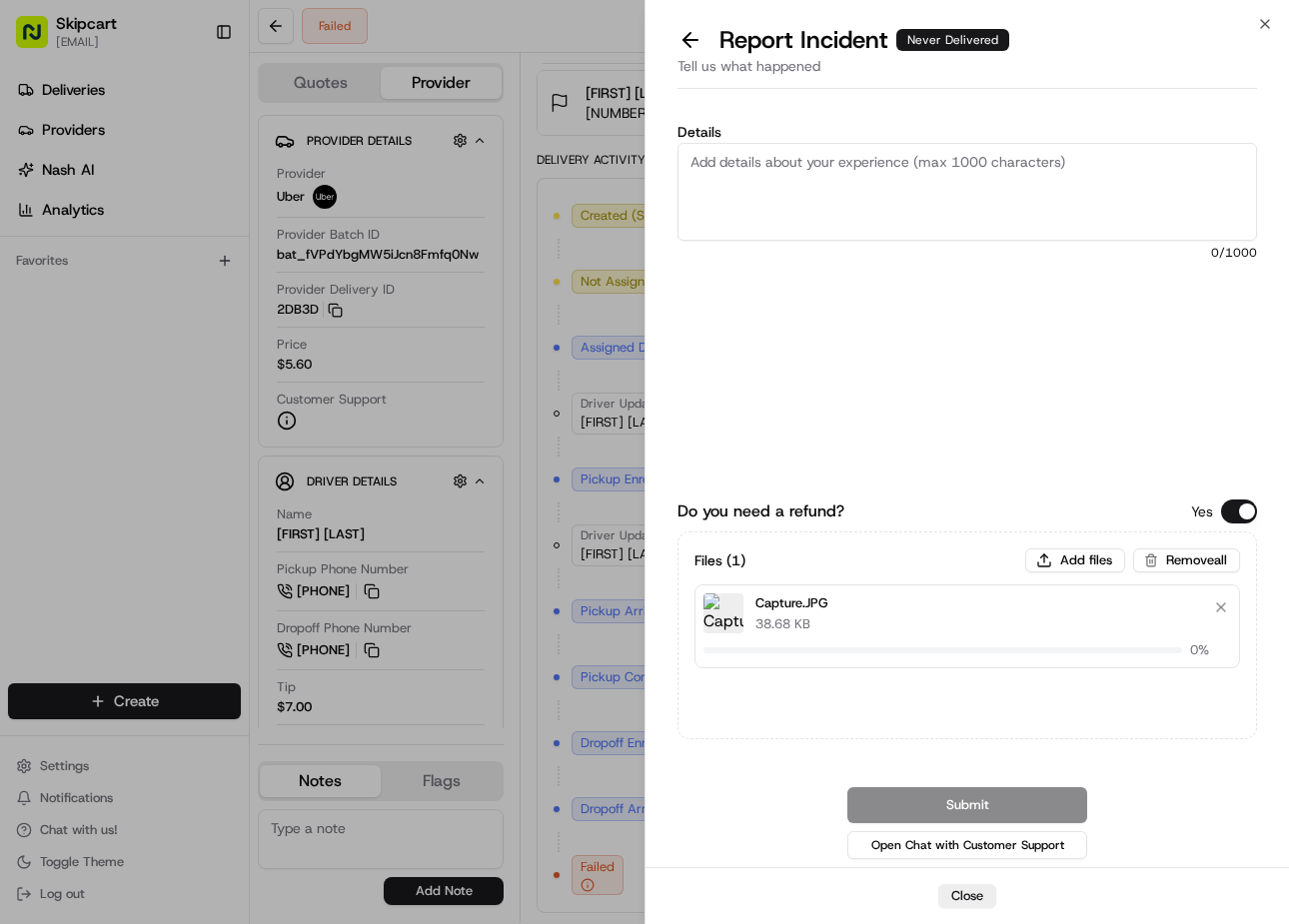 type 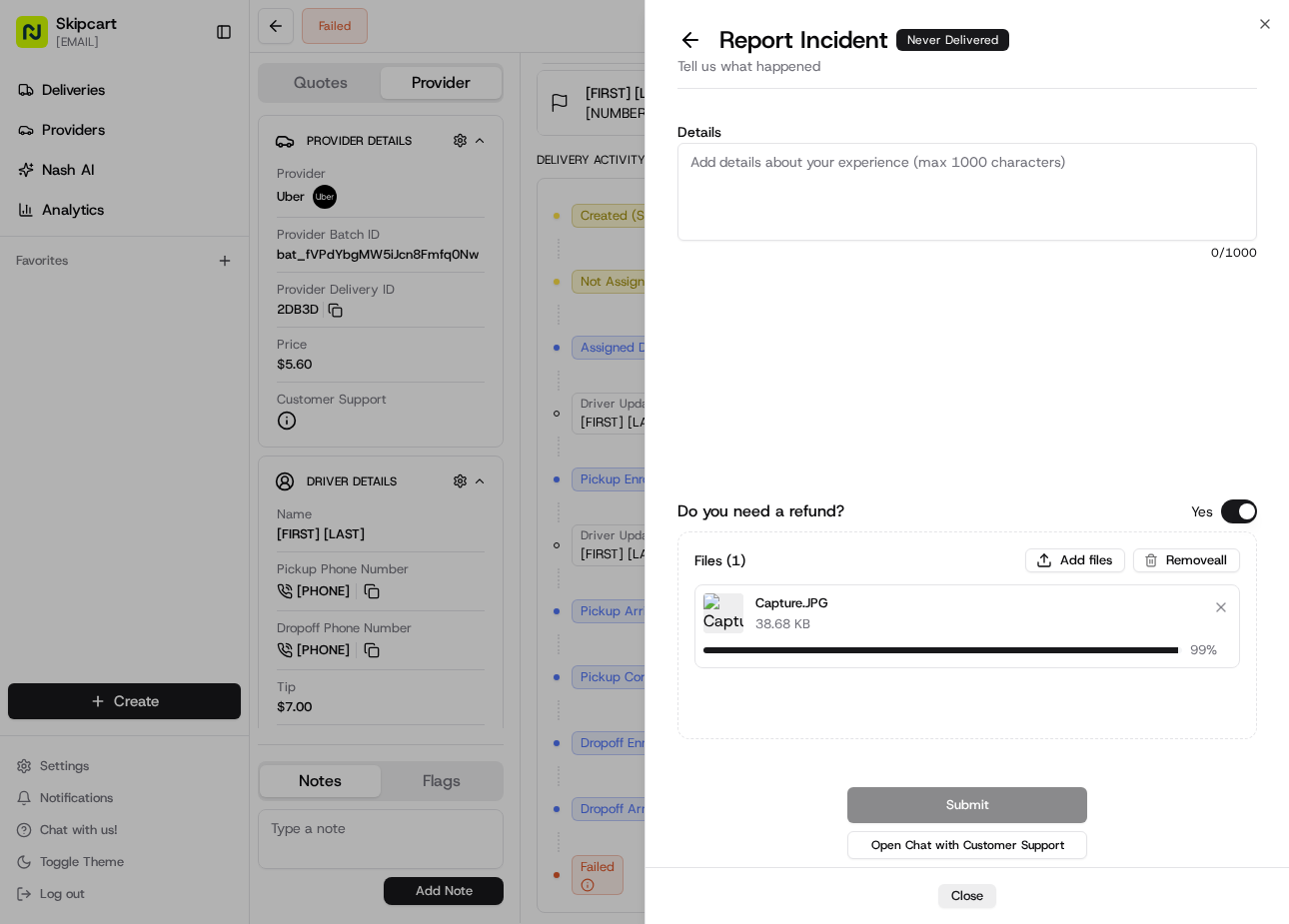 click on "Details" at bounding box center [967, 192] 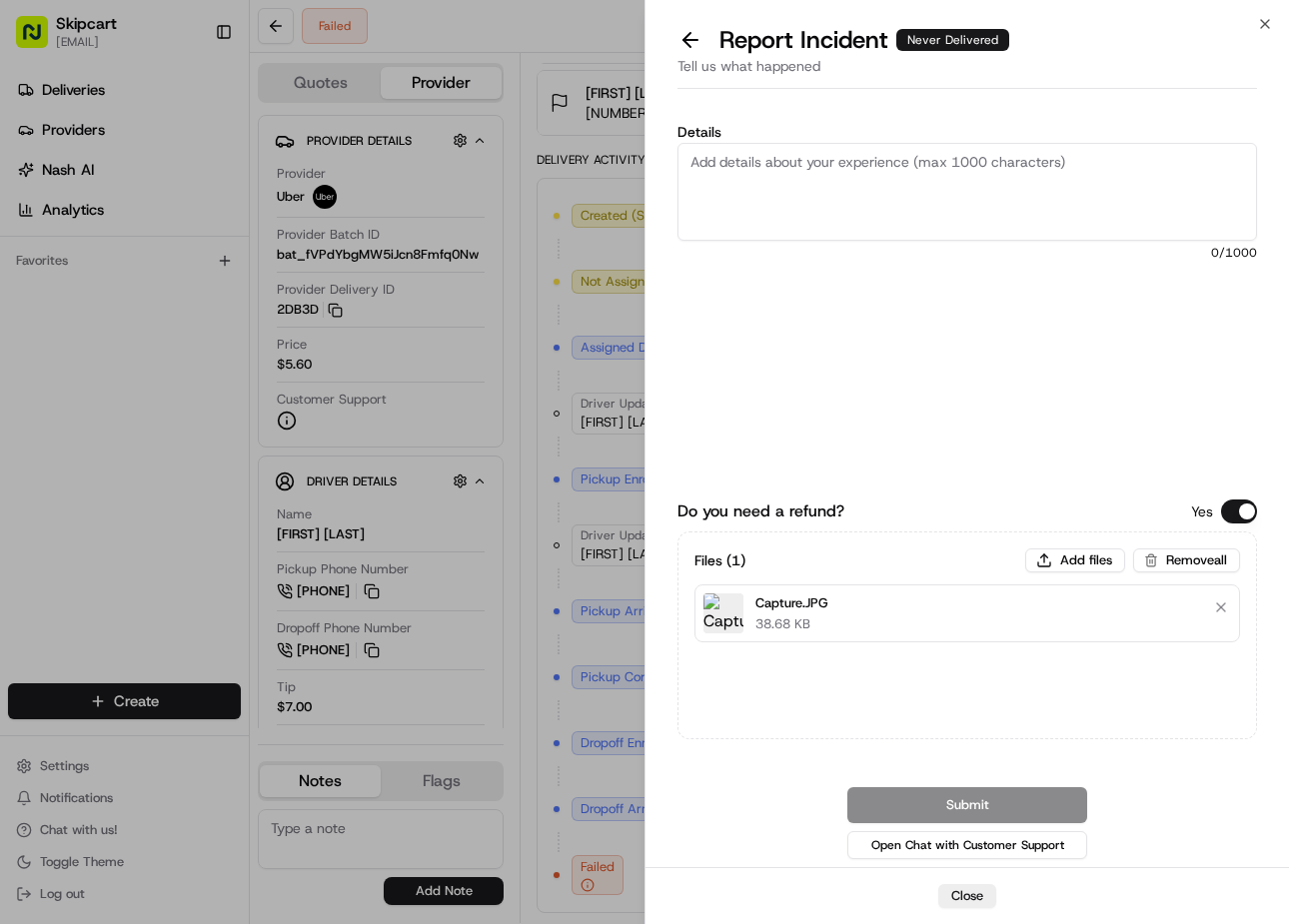 click on "Details" at bounding box center (967, 192) 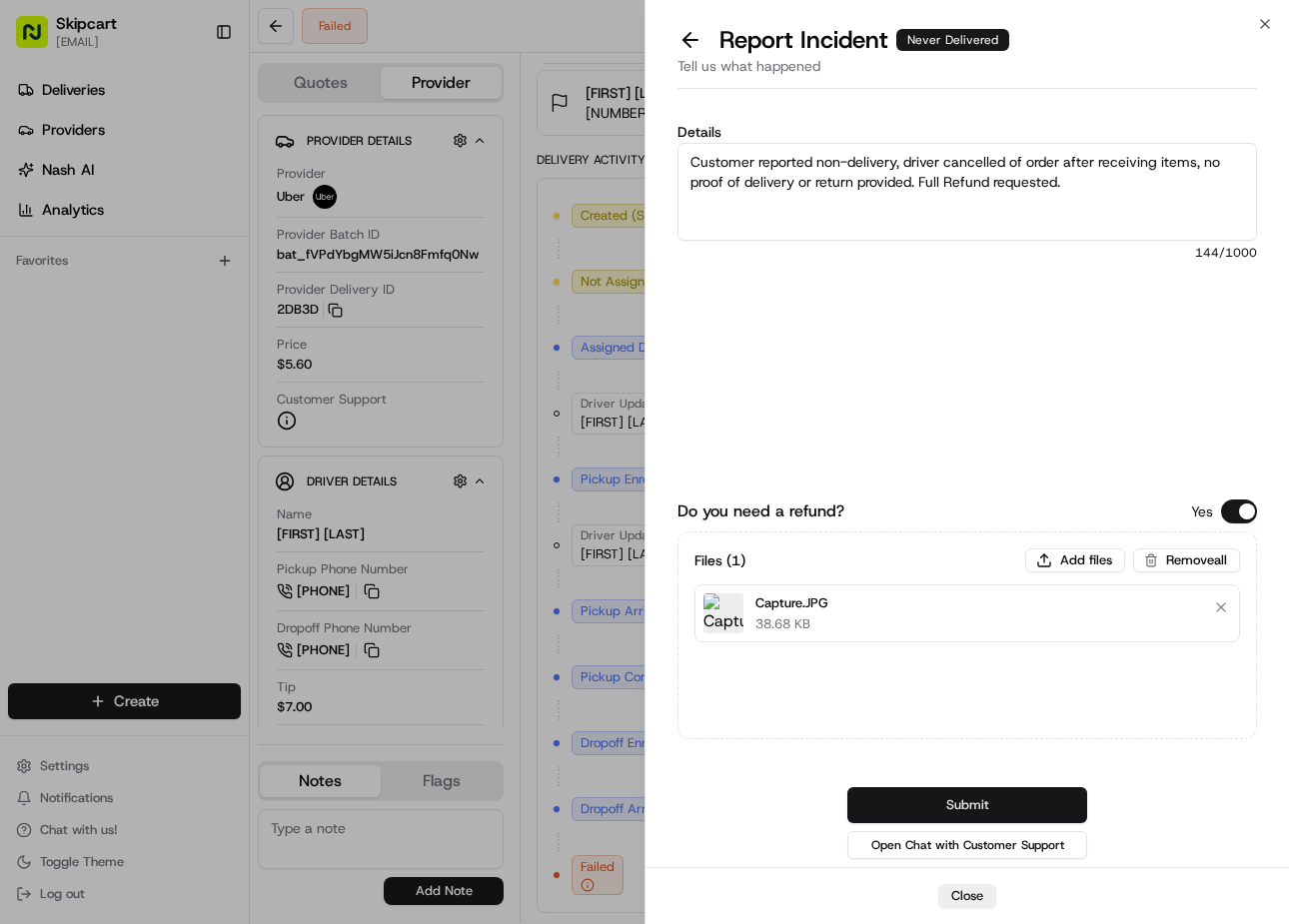 type on "Customer reported non-delivery, driver cancelled of order after receiving items, no proof of delivery or return provided. Full Refund requested." 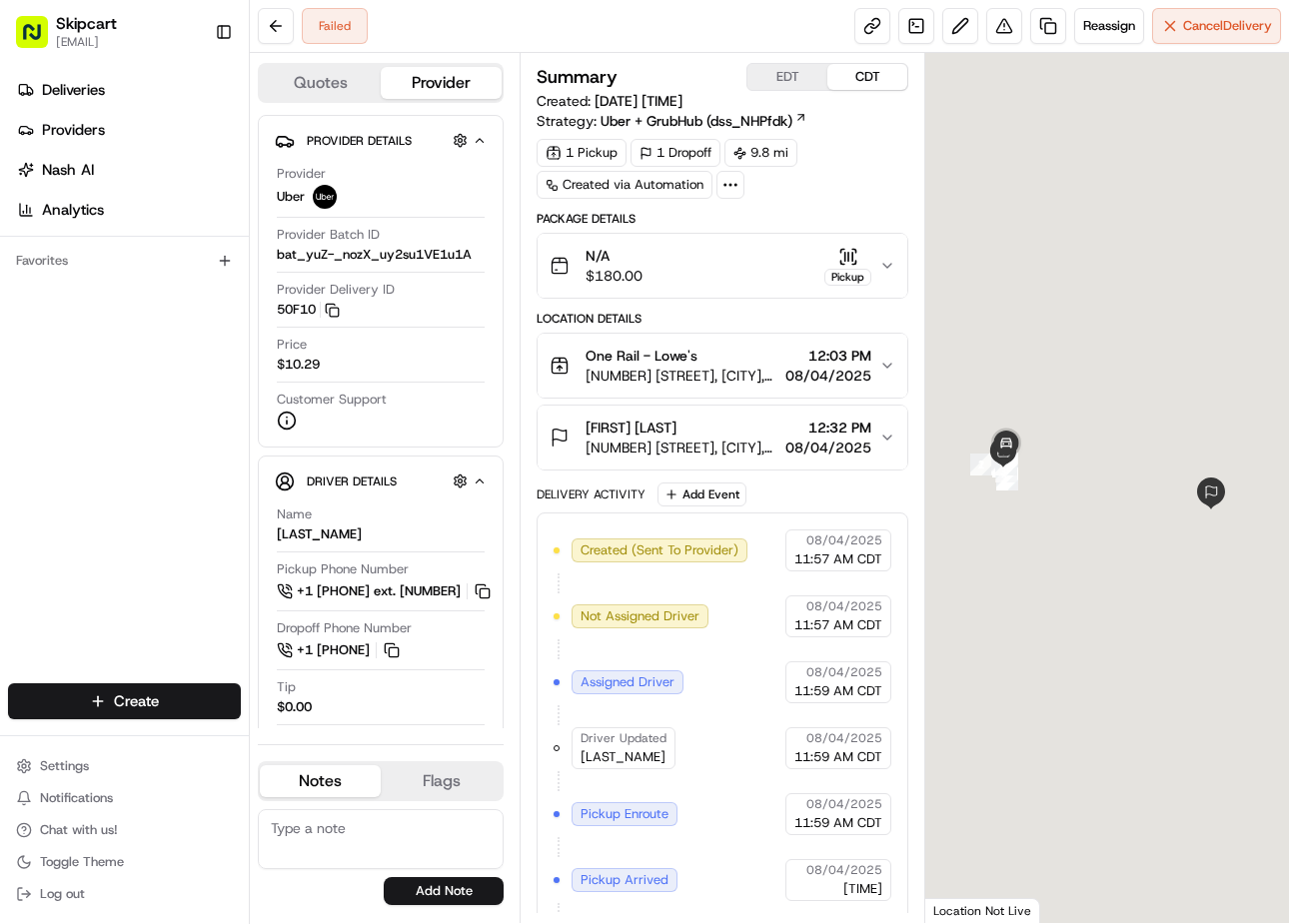scroll, scrollTop: 0, scrollLeft: 0, axis: both 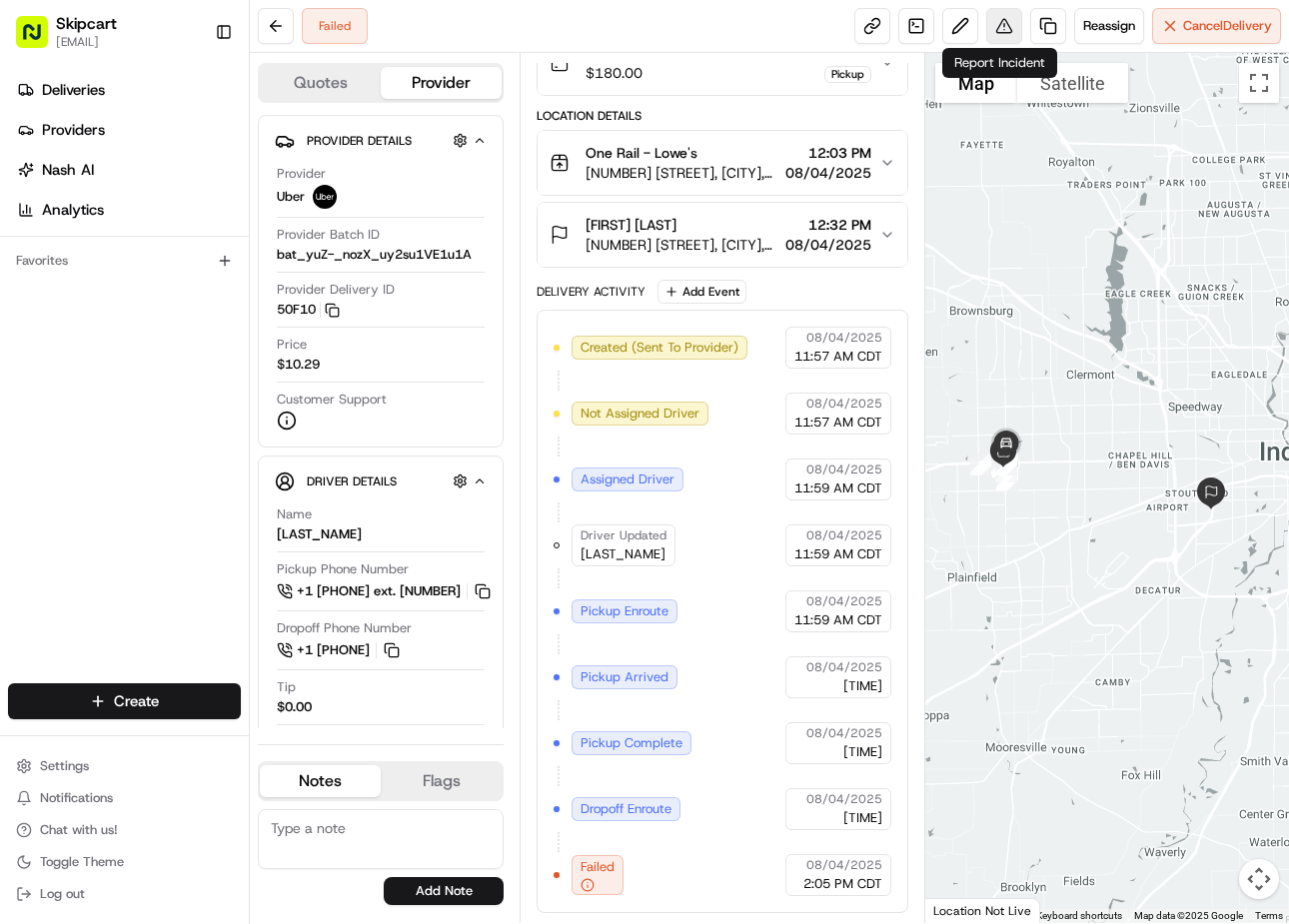 click at bounding box center [1004, 26] 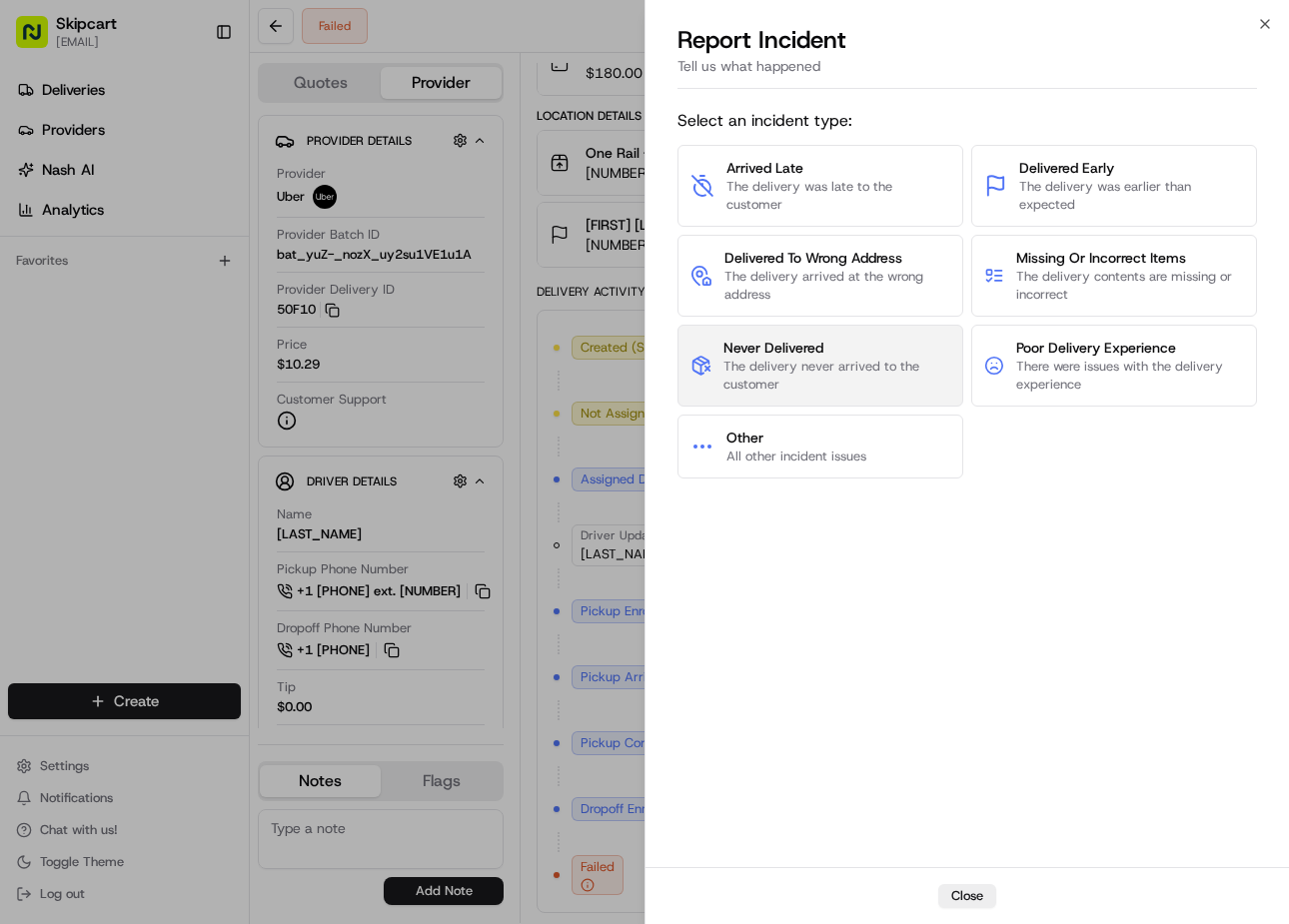 click on "Never Delivered" at bounding box center [836, 348] 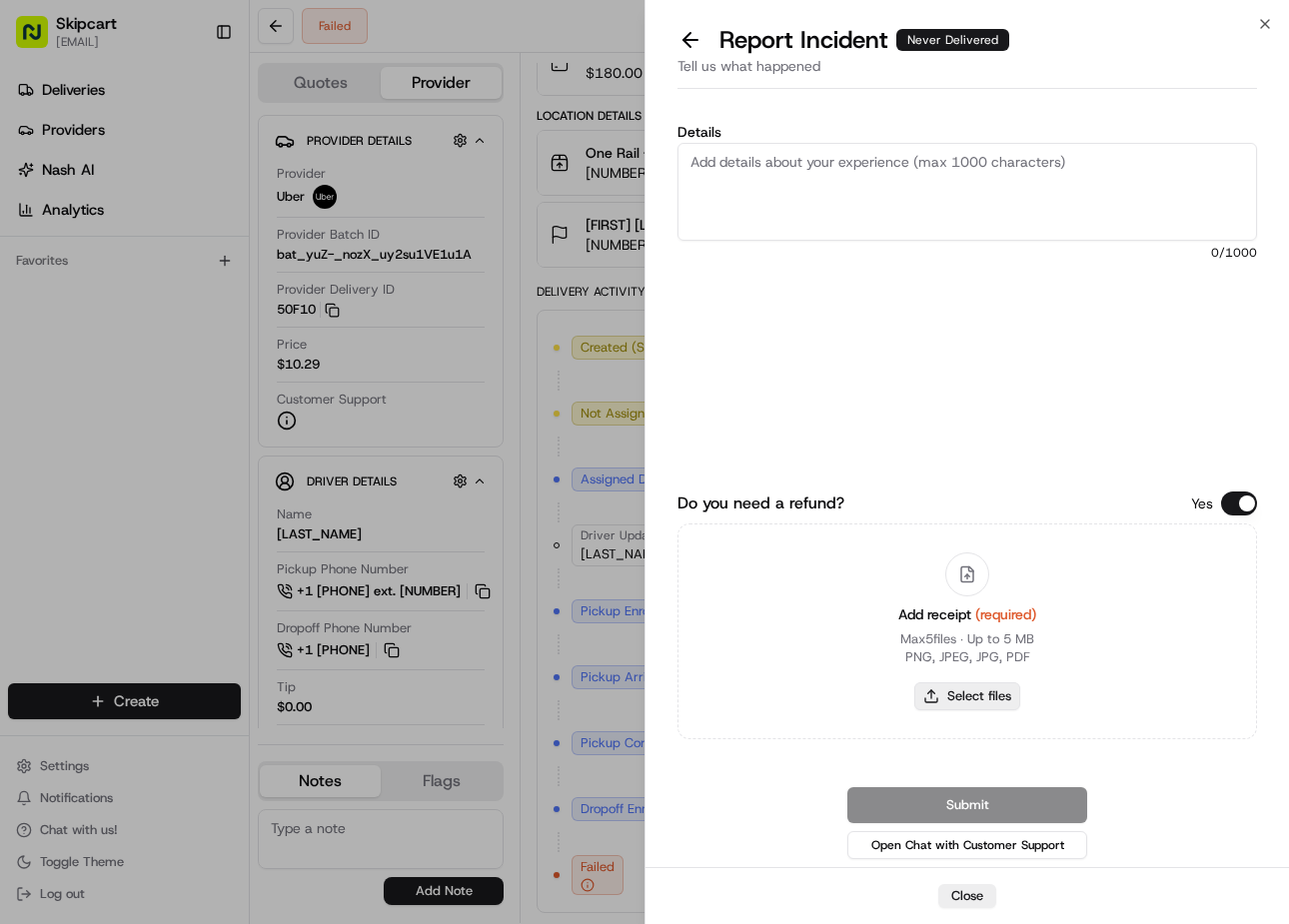 click on "Select files" at bounding box center [967, 696] 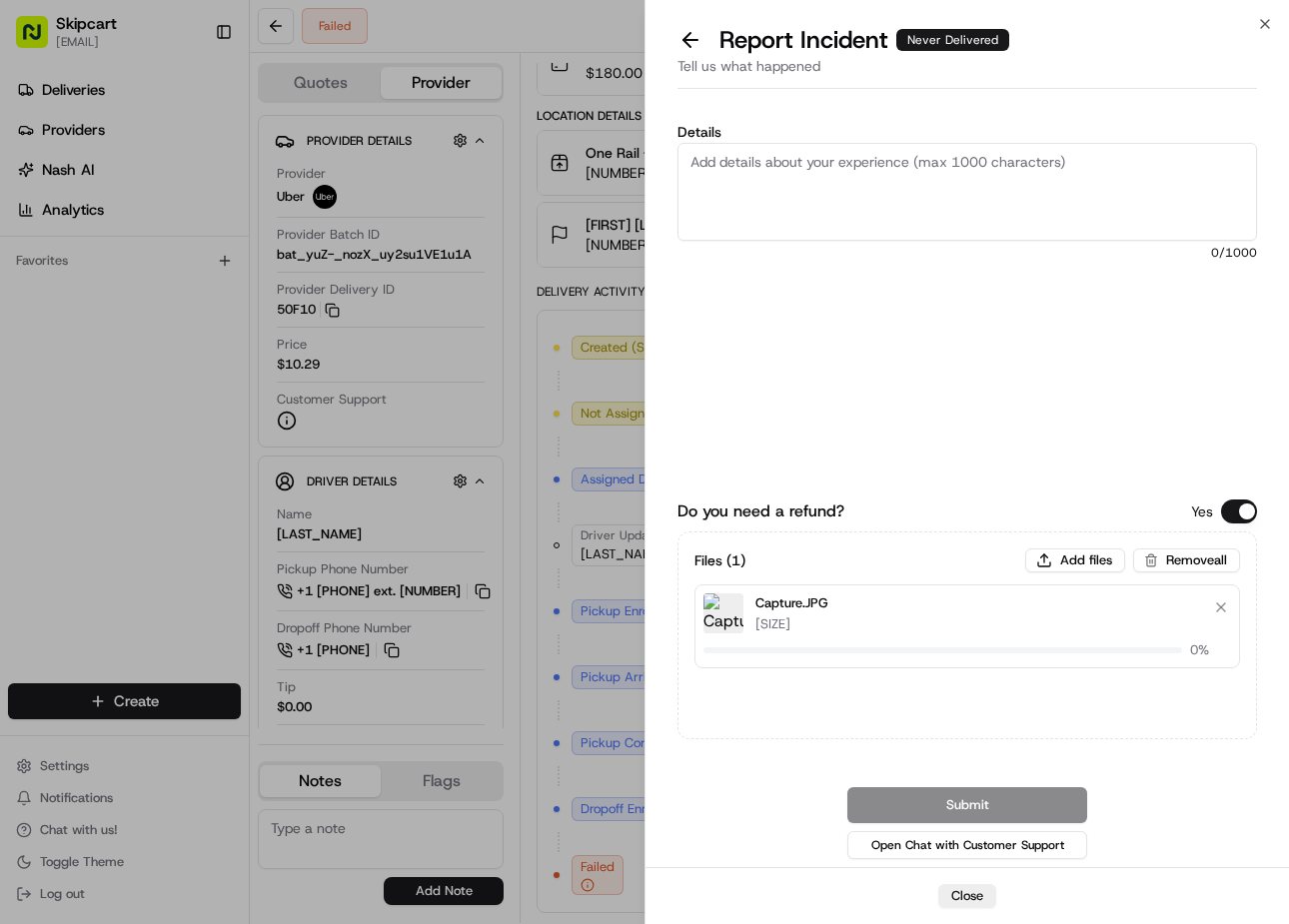 click on "Details" at bounding box center (967, 192) 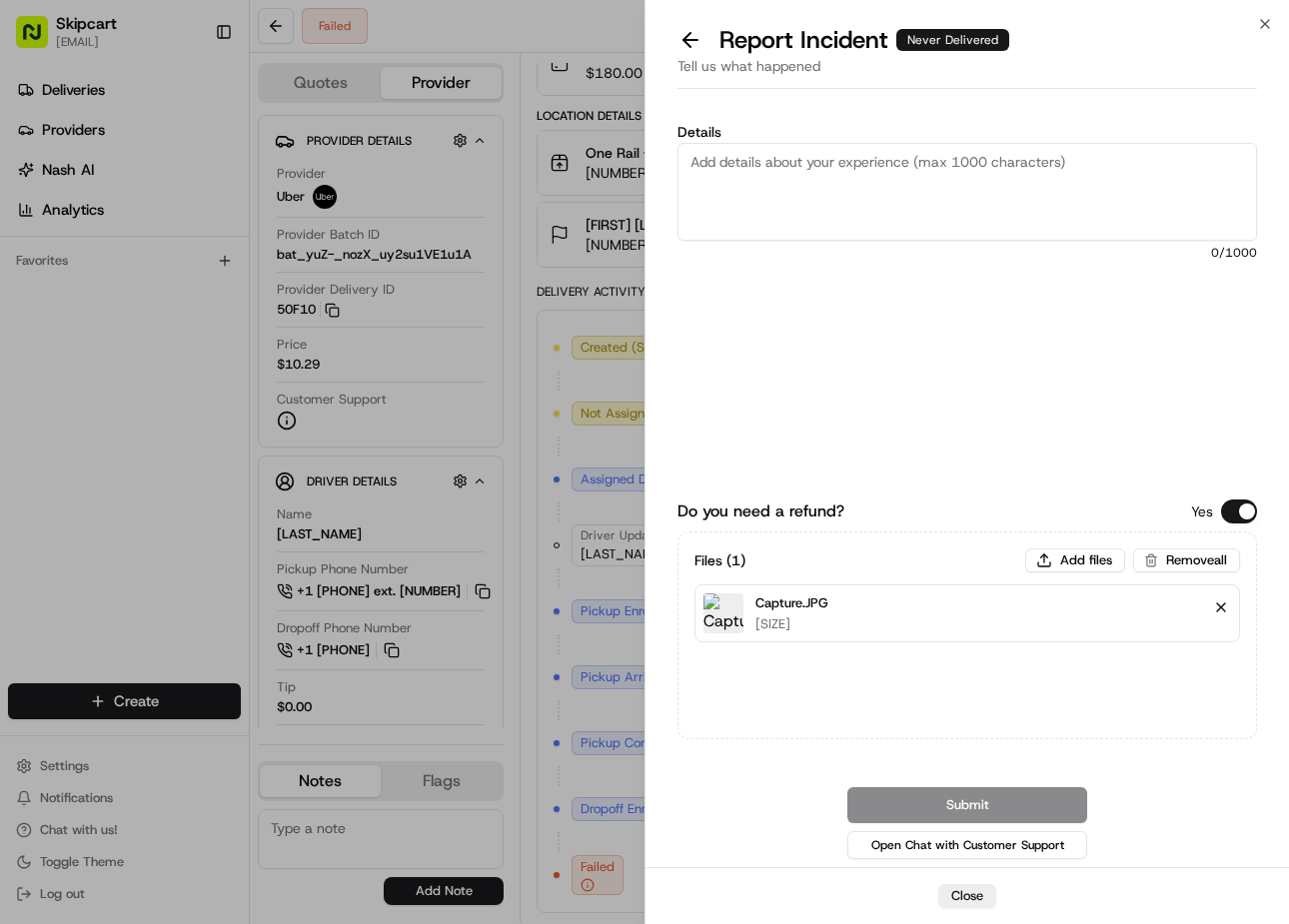 click at bounding box center (1221, 607) 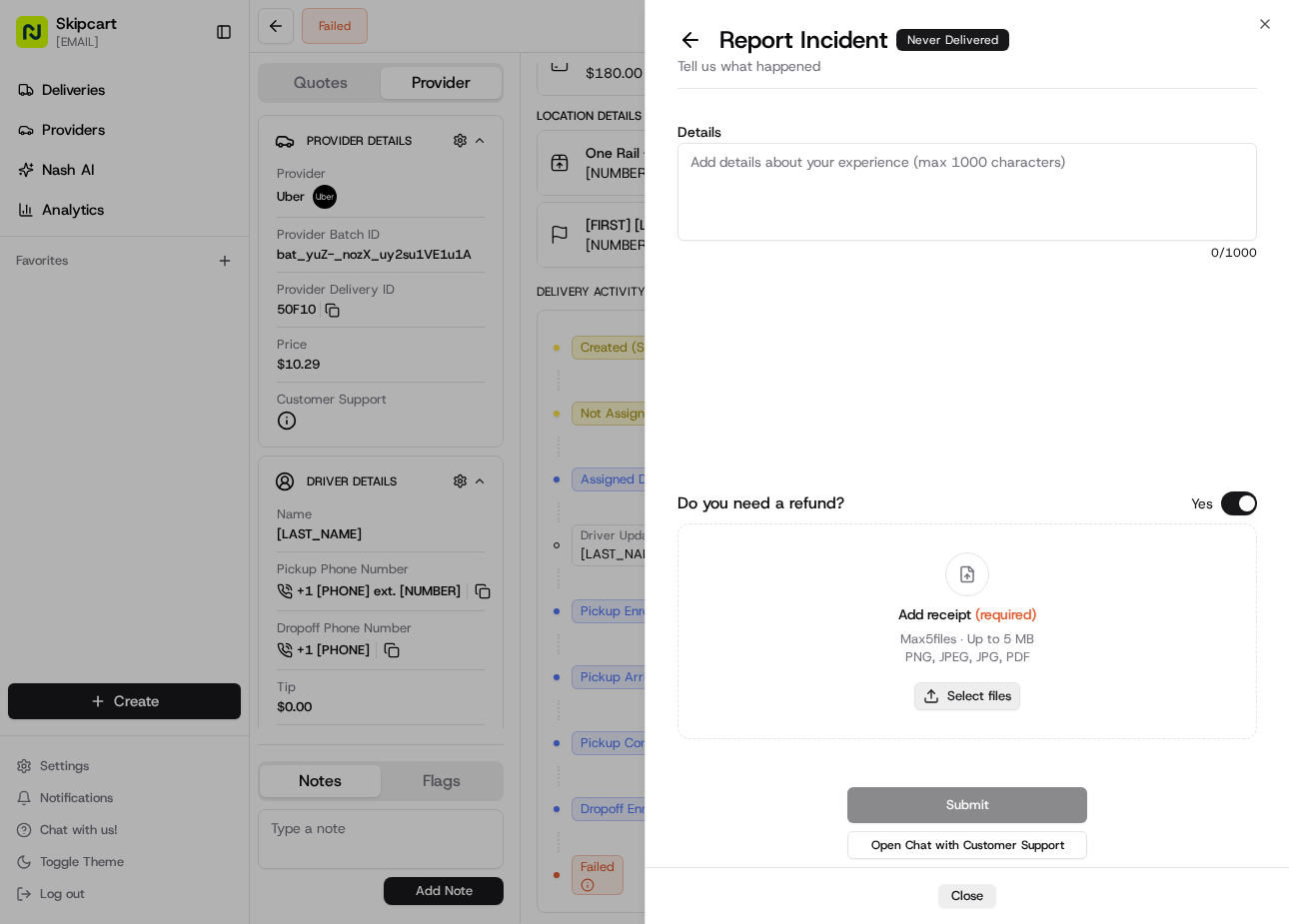 click on "Select files" at bounding box center [967, 696] 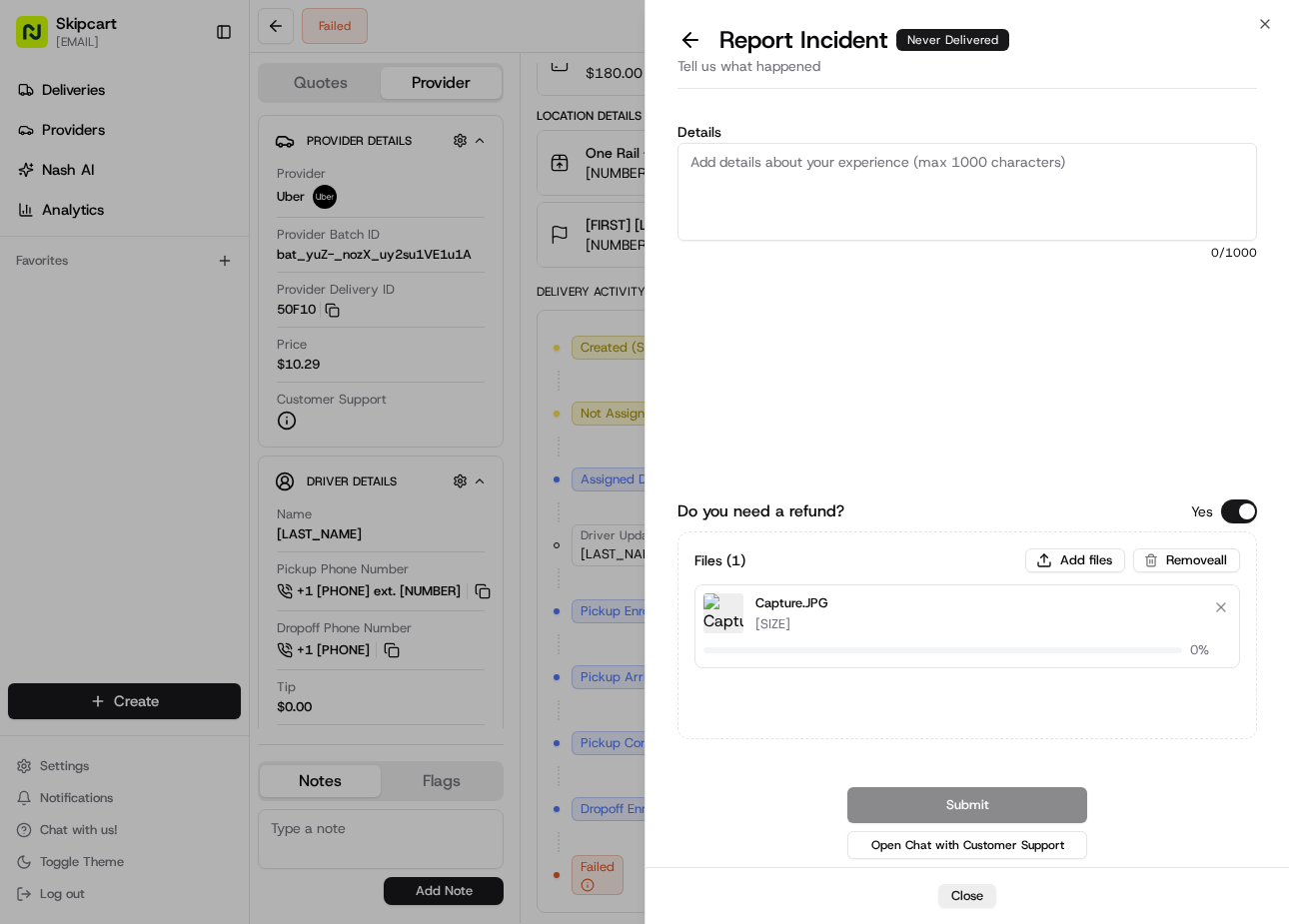type 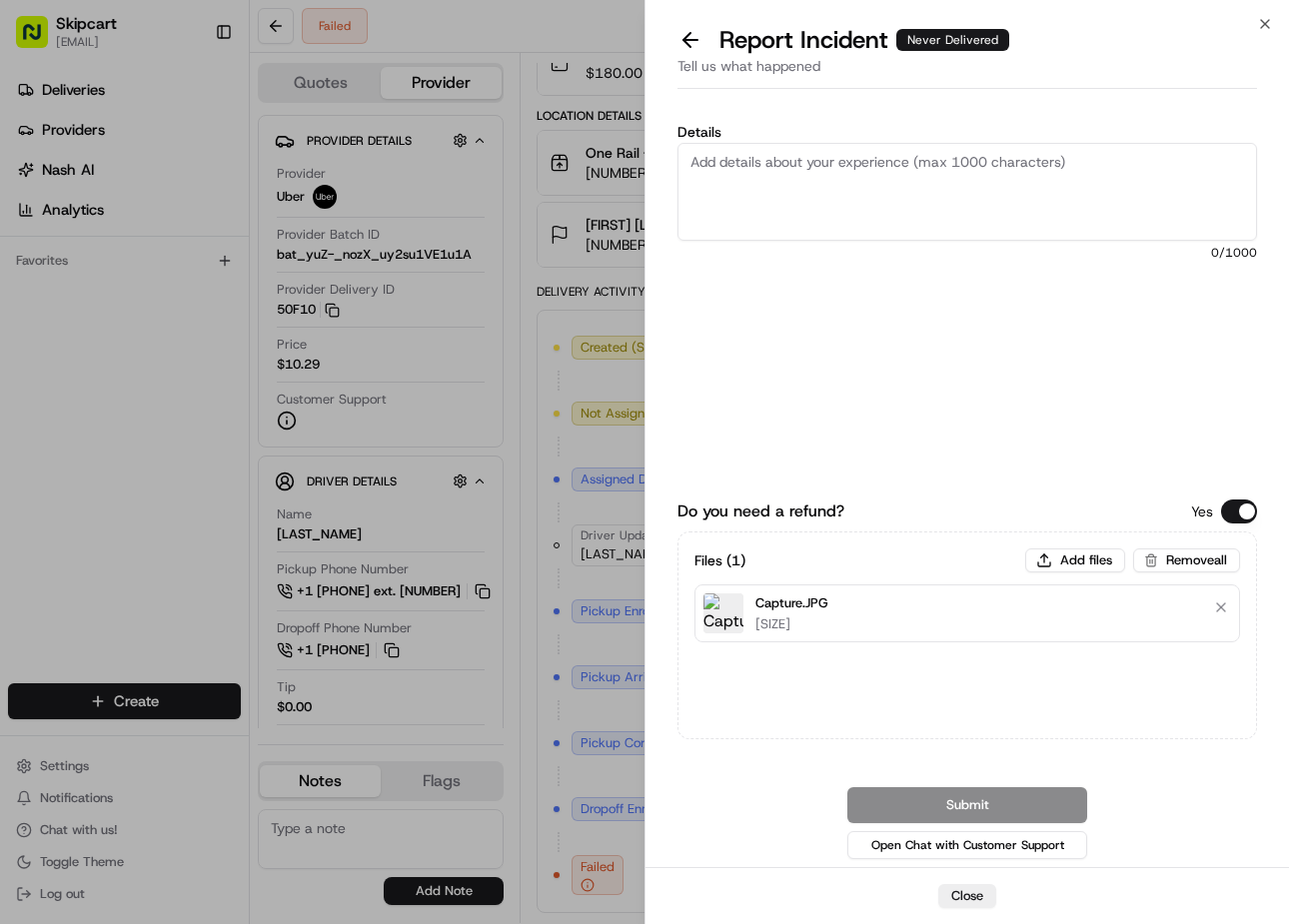 click on "Details" at bounding box center [967, 192] 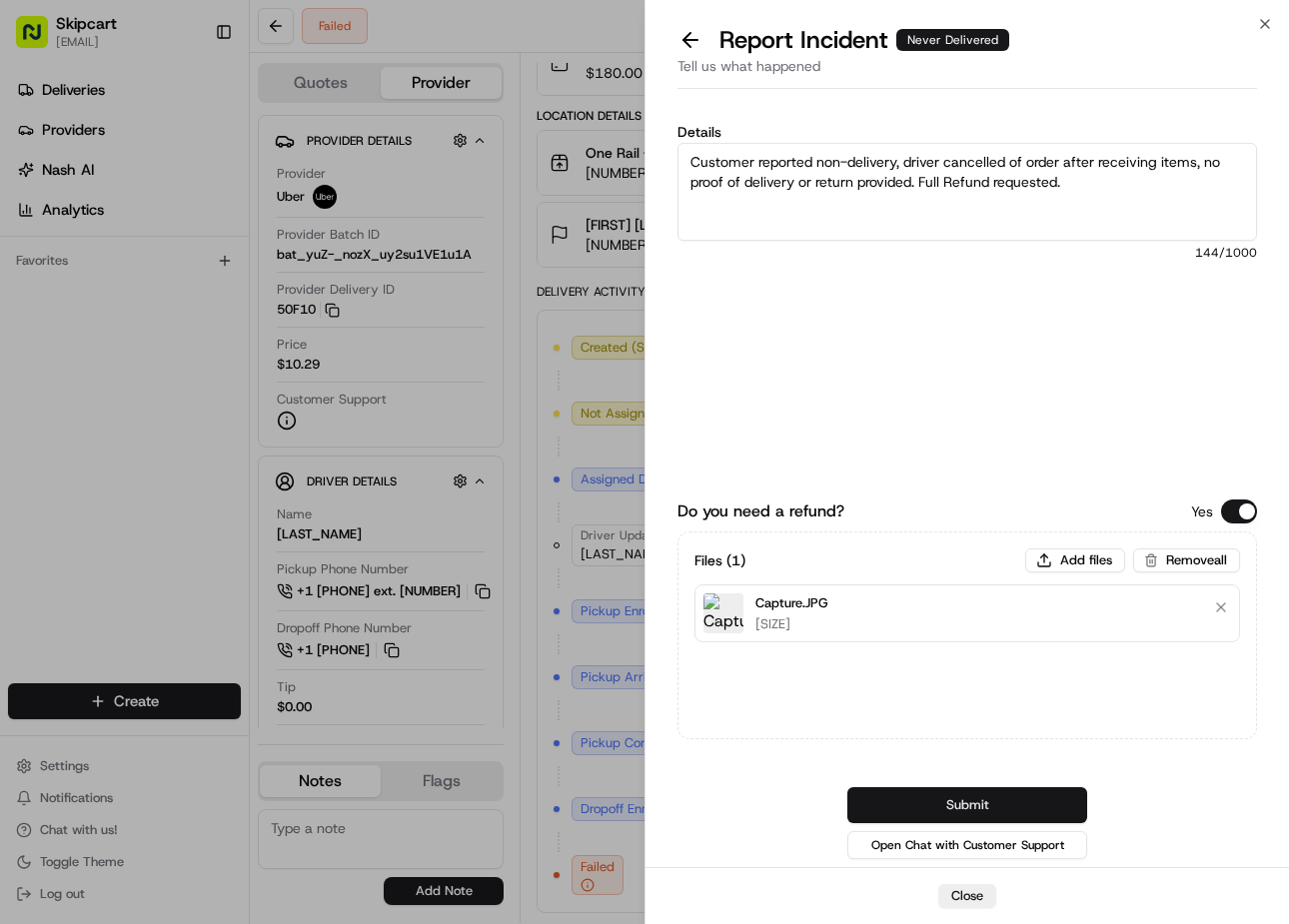 type on "Customer reported non-delivery, driver cancelled of order after receiving items, no proof of delivery or return provided. Full Refund requested." 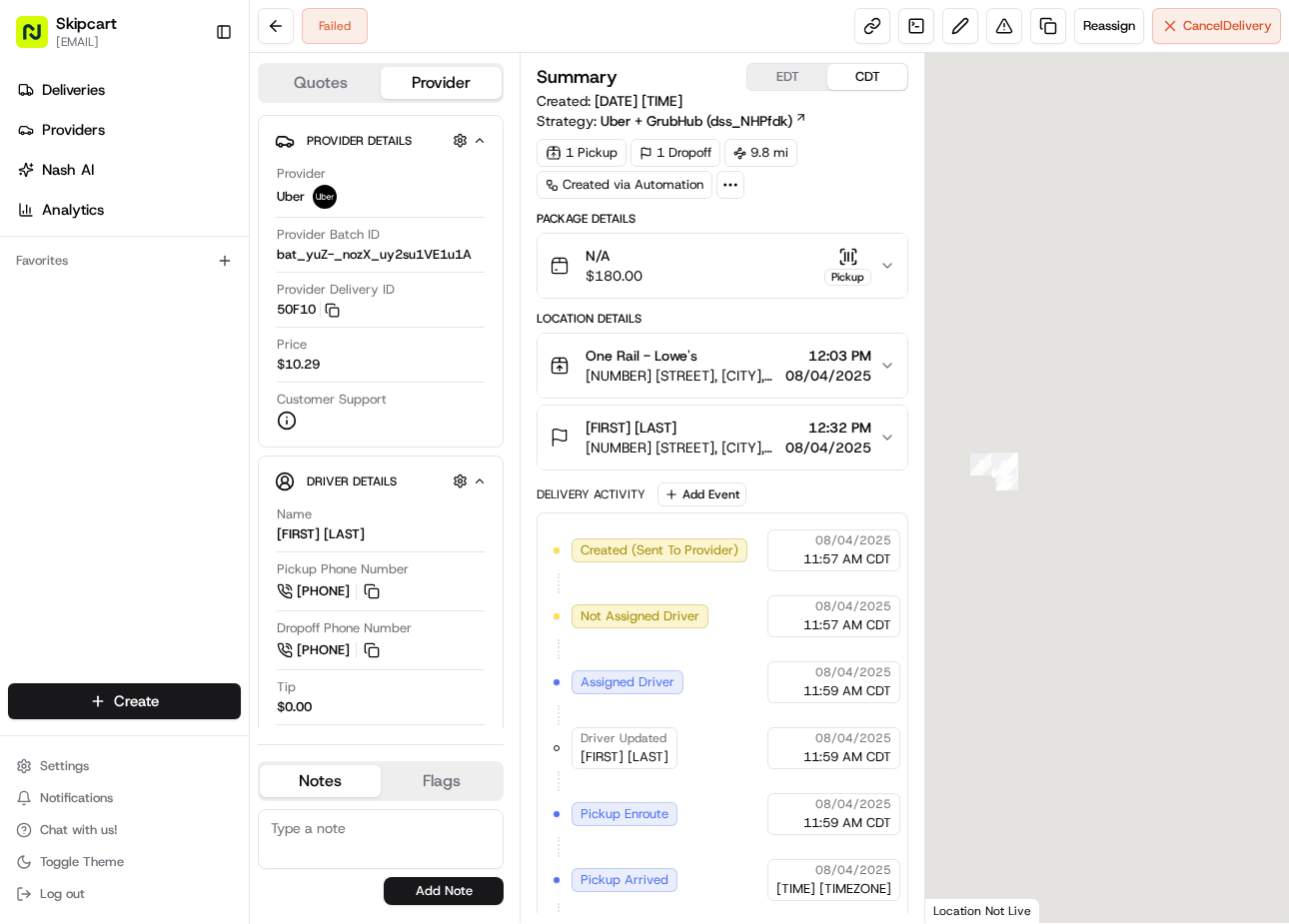 scroll, scrollTop: 0, scrollLeft: 0, axis: both 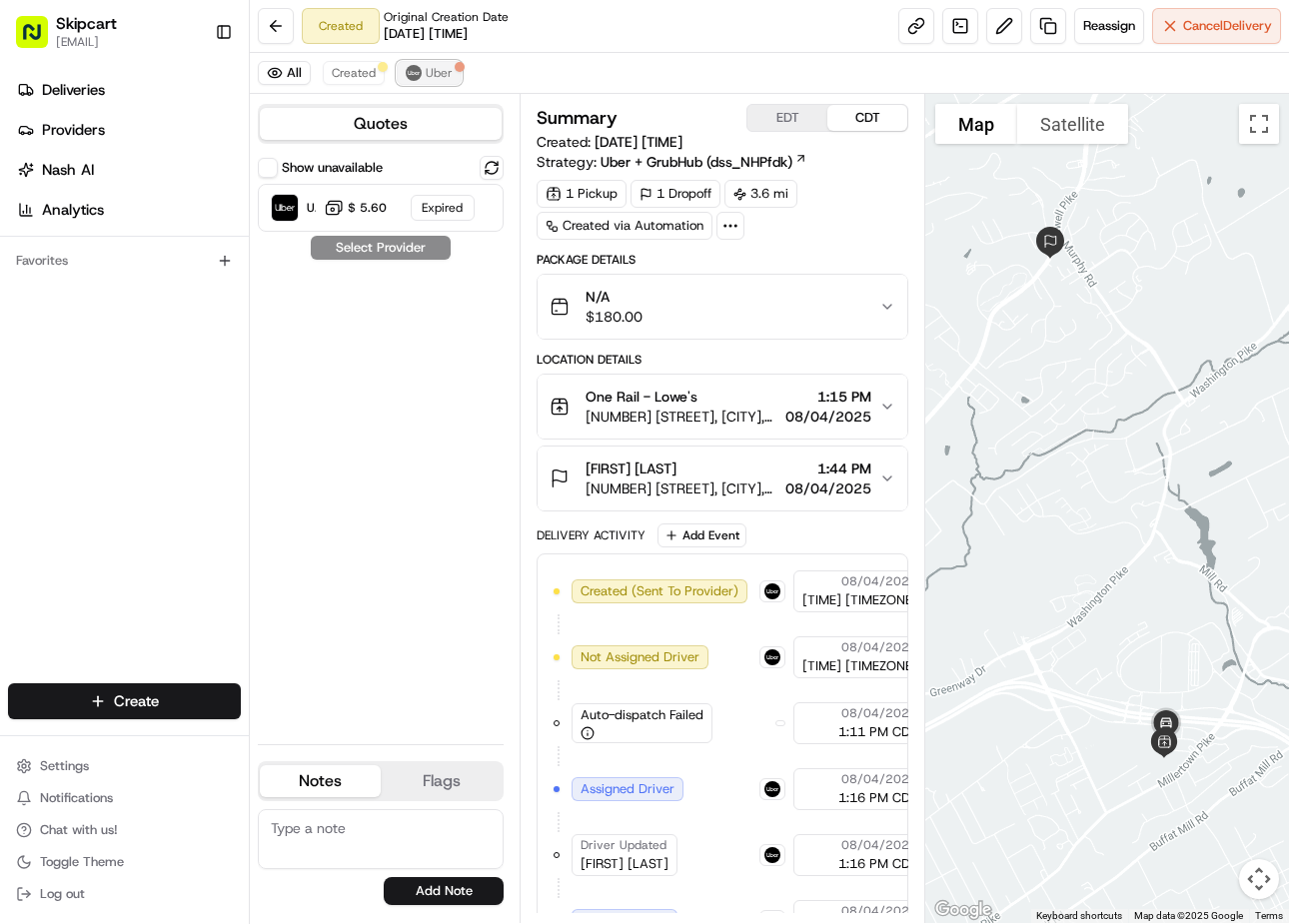 click at bounding box center [414, 73] 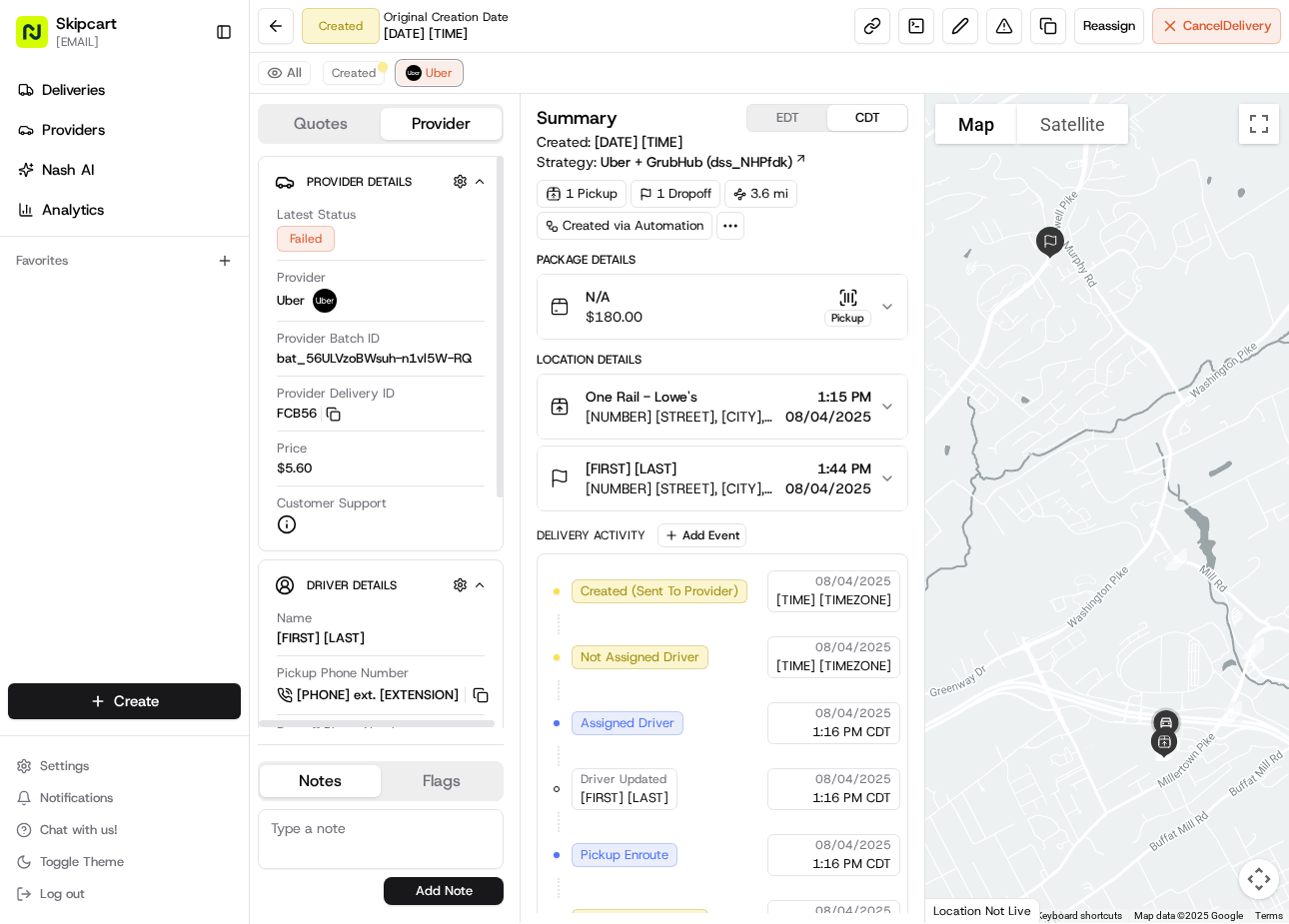 scroll, scrollTop: 527, scrollLeft: 0, axis: vertical 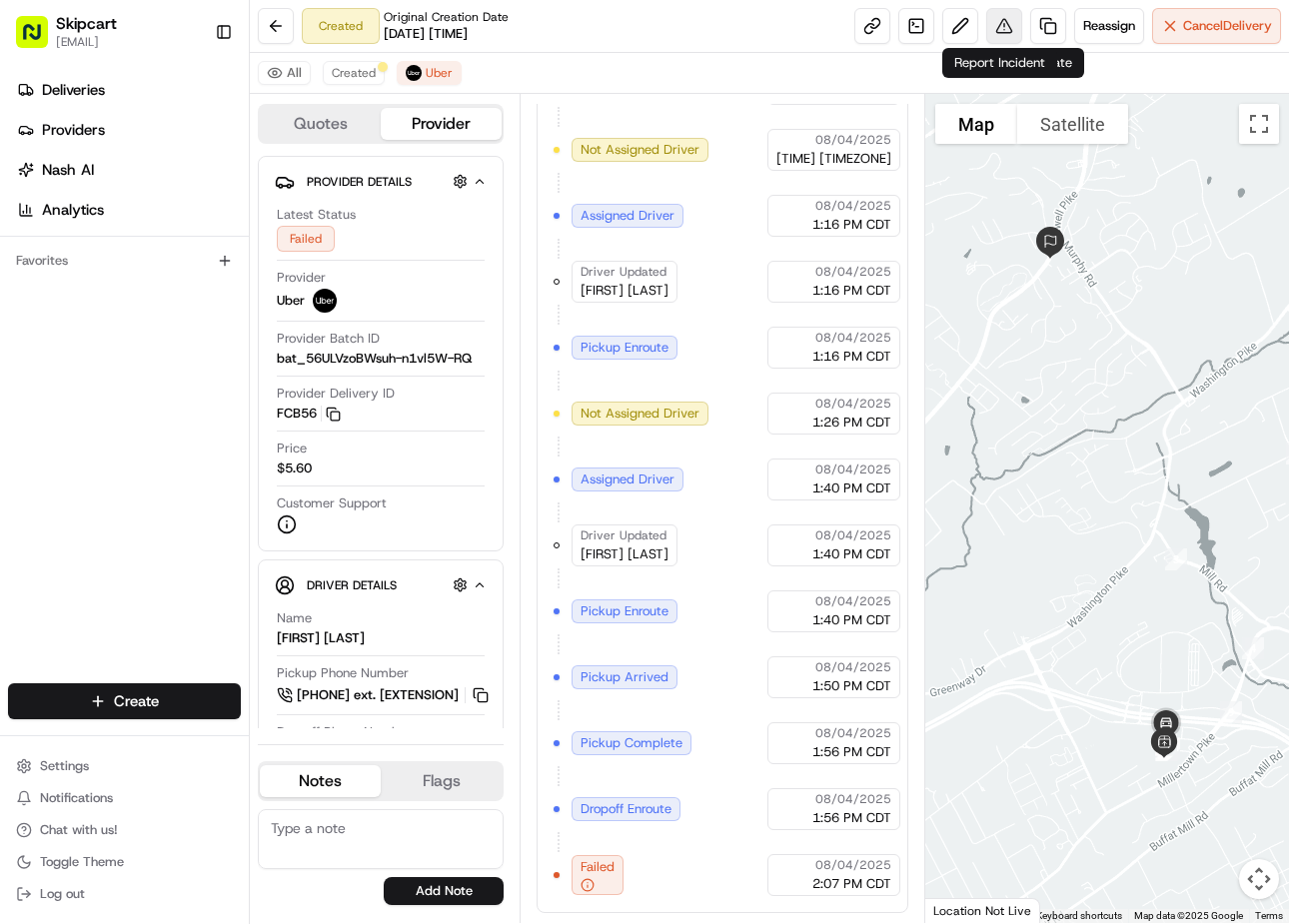 click at bounding box center [1004, 26] 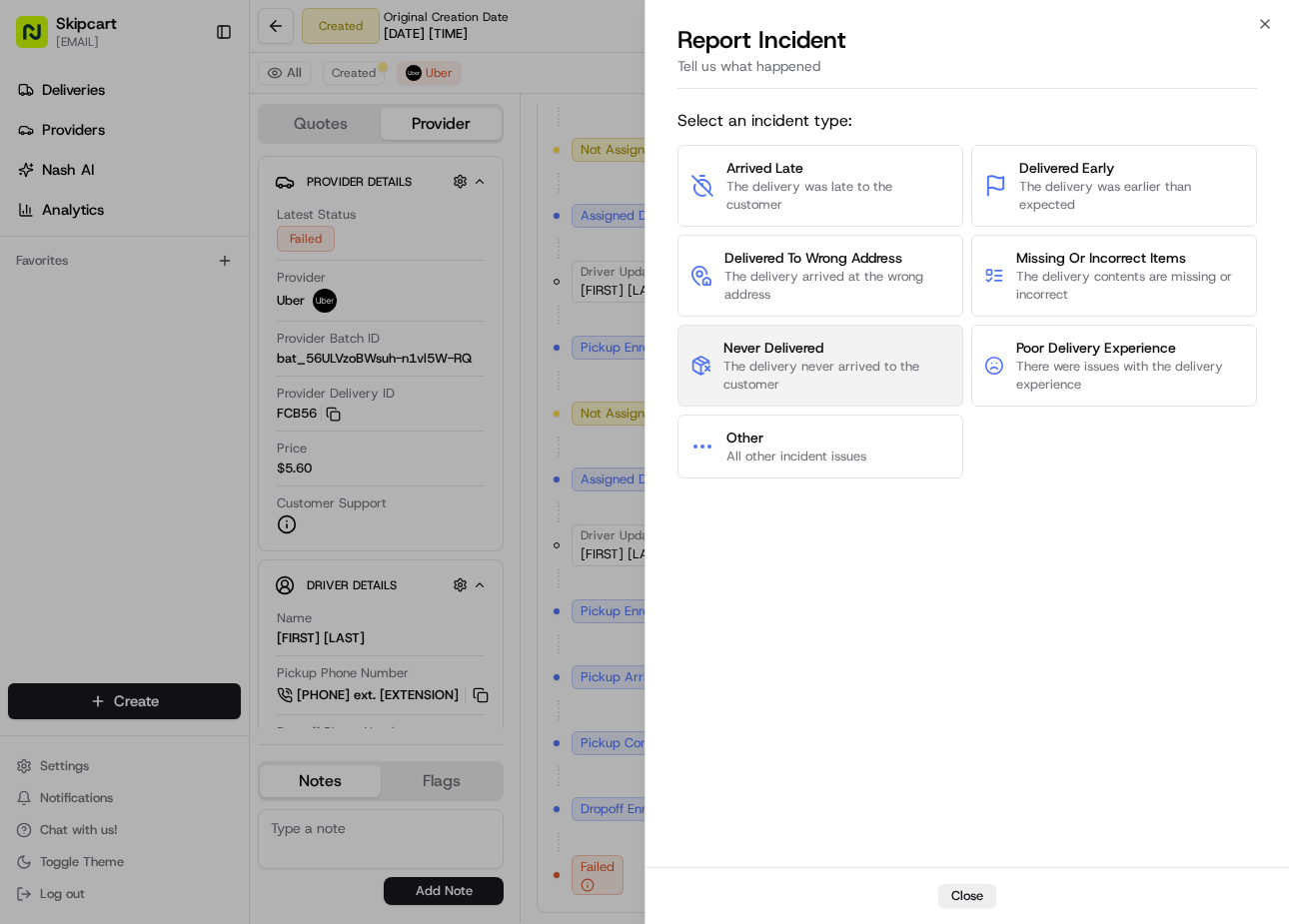 click on "The delivery never arrived to the customer" at bounding box center [836, 376] 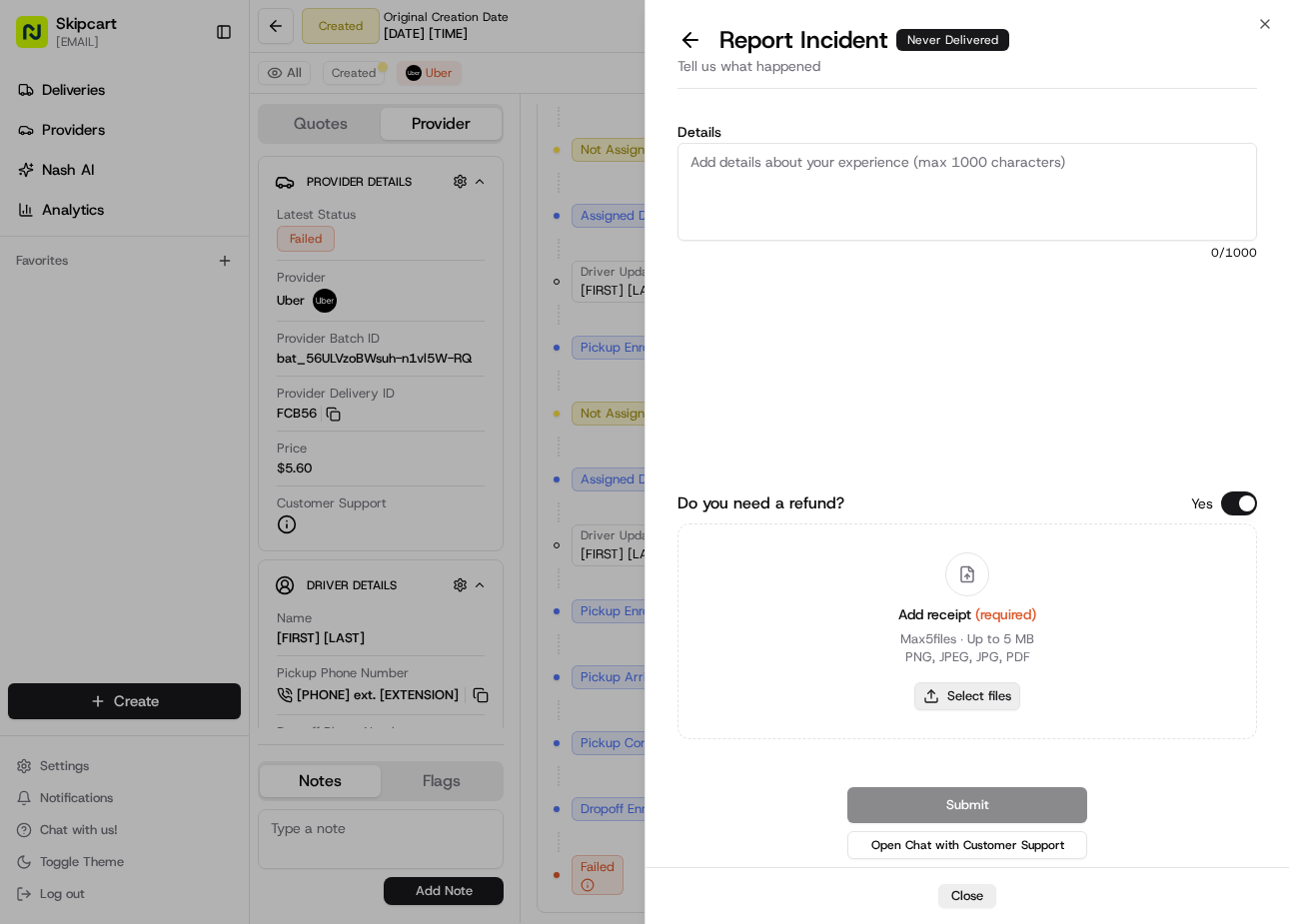 click on "Select files" at bounding box center [967, 696] 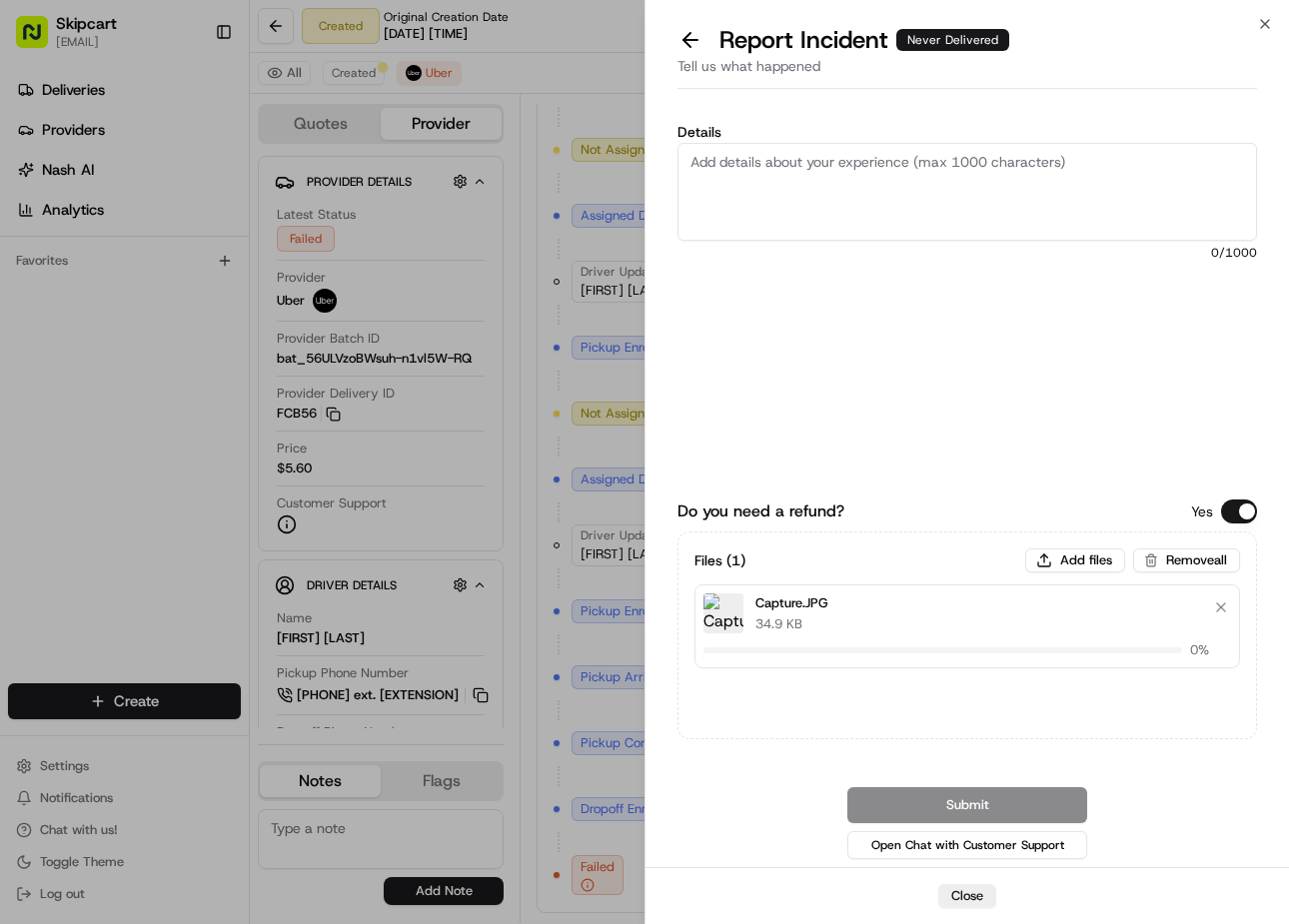 type 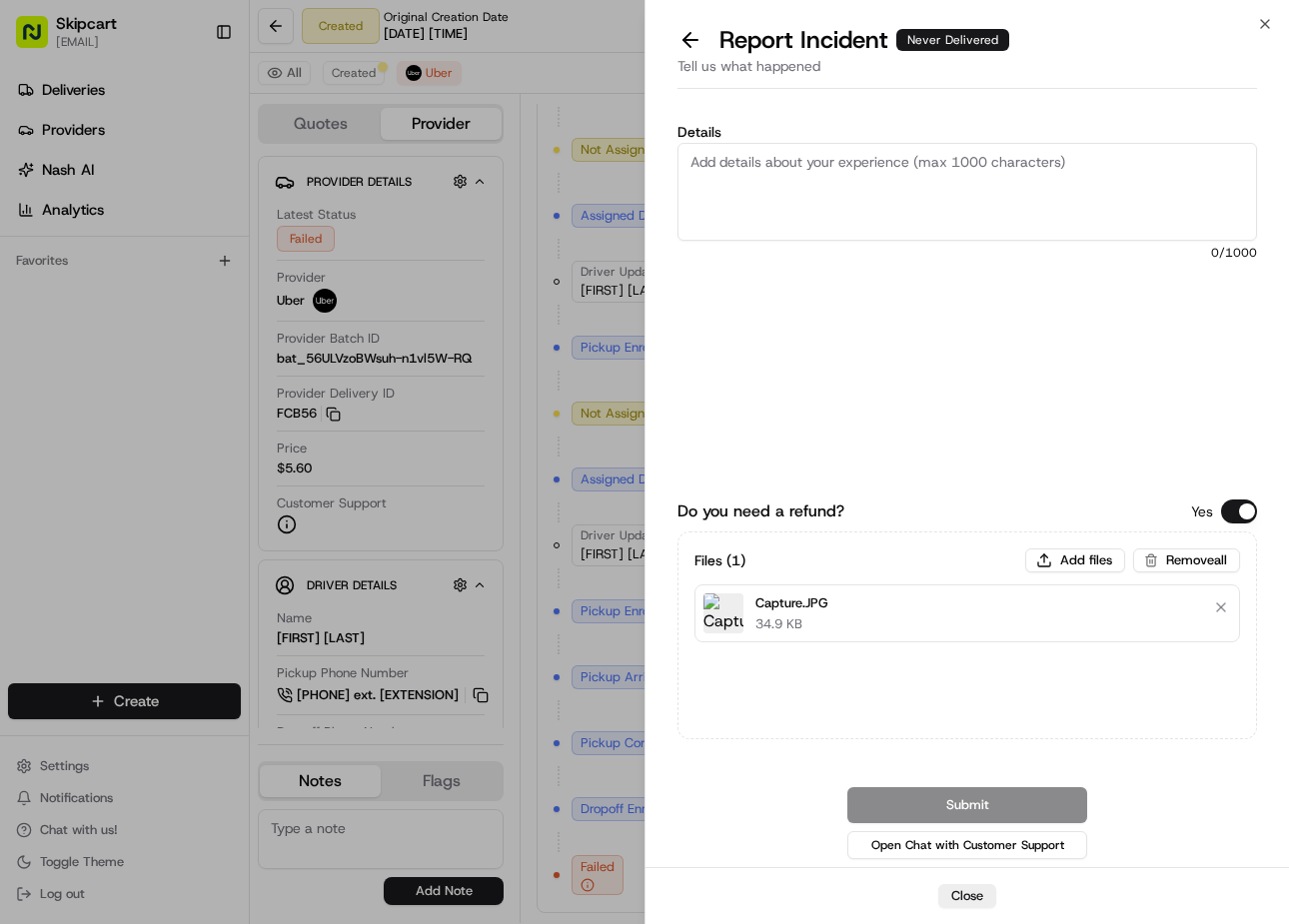 click on "Details" at bounding box center (967, 192) 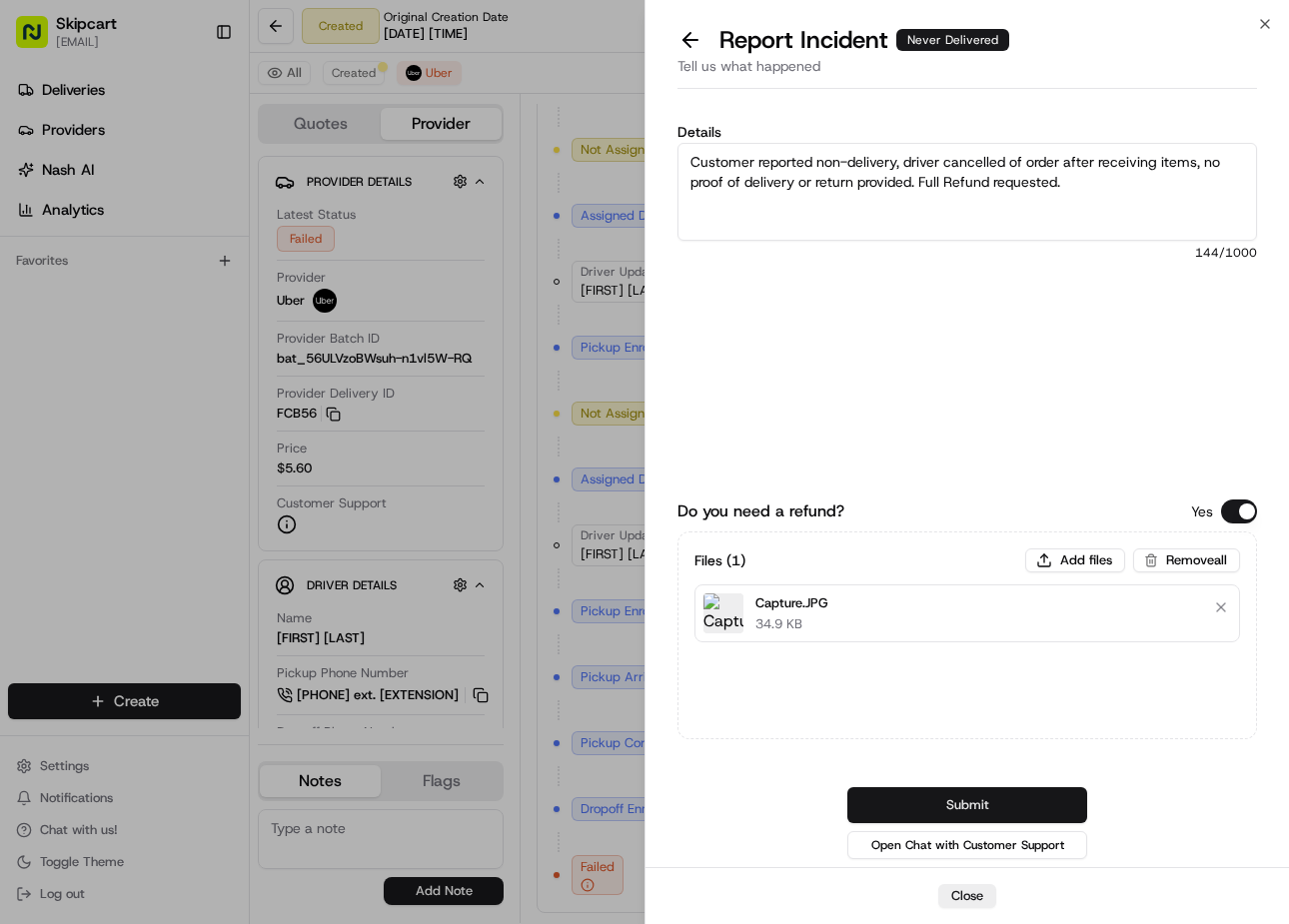 type on "Customer reported non-delivery, driver cancelled of order after receiving items, no proof of delivery or return provided. Full Refund requested." 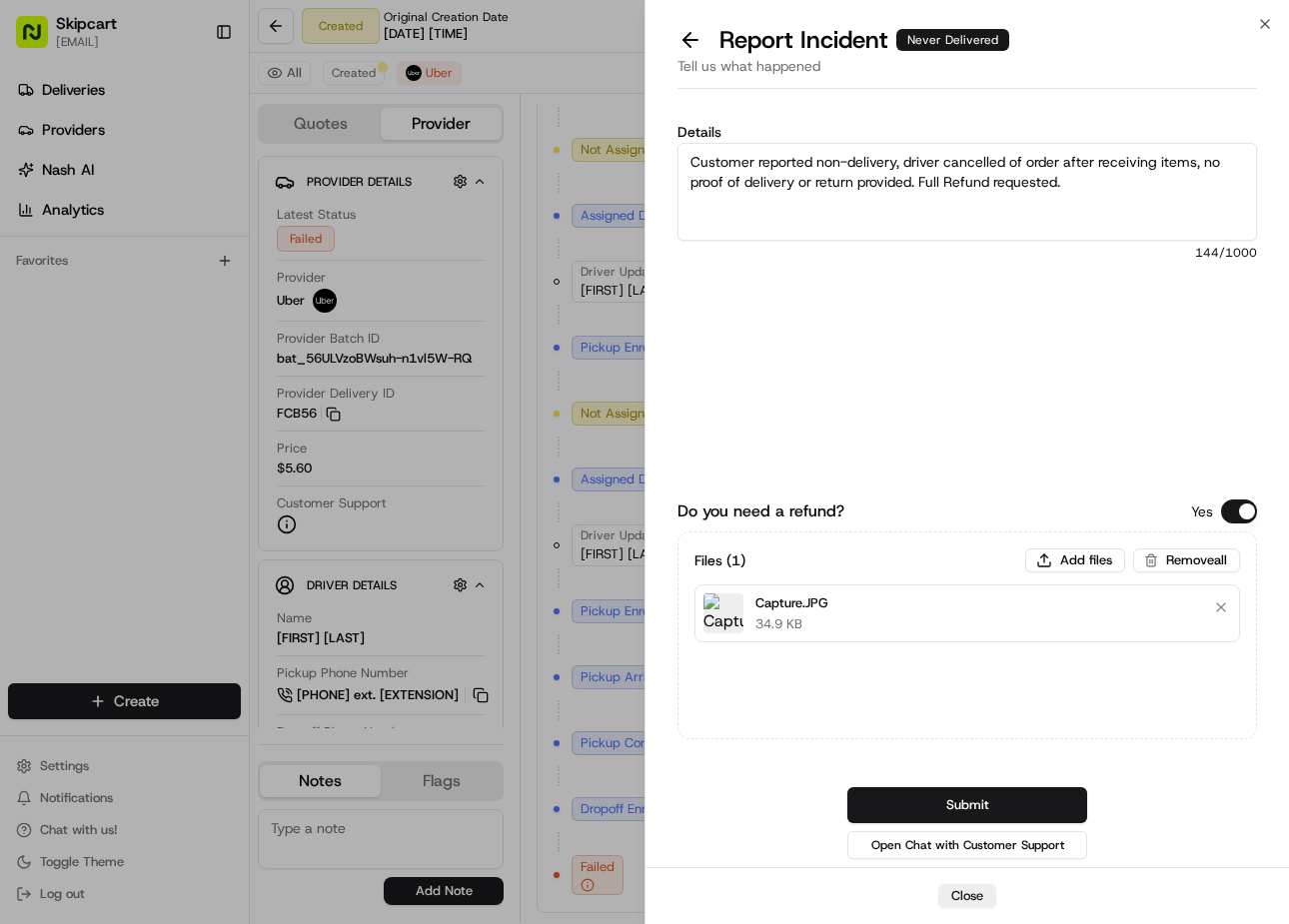 click on "Submit" at bounding box center [967, 805] 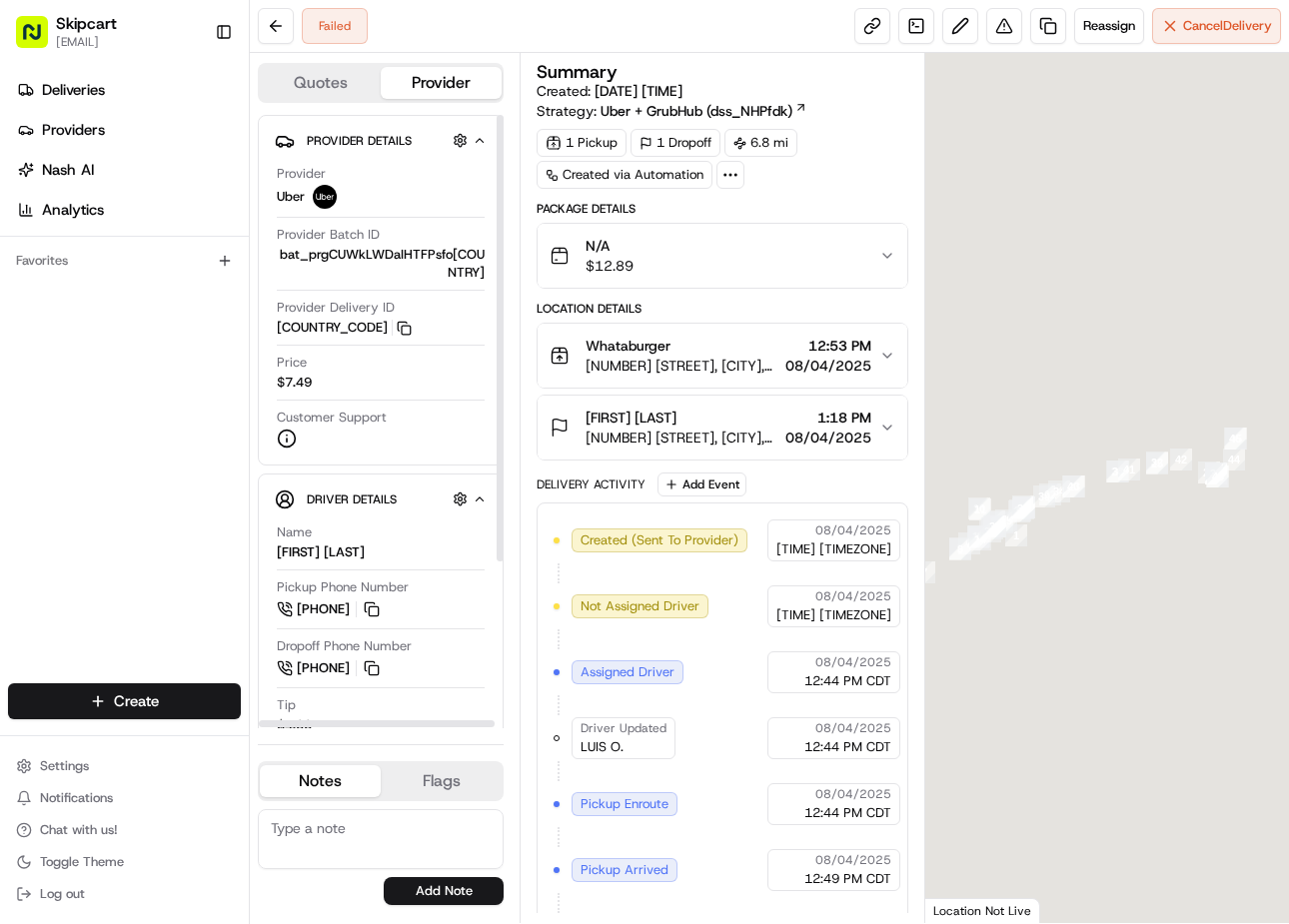 scroll, scrollTop: 0, scrollLeft: 0, axis: both 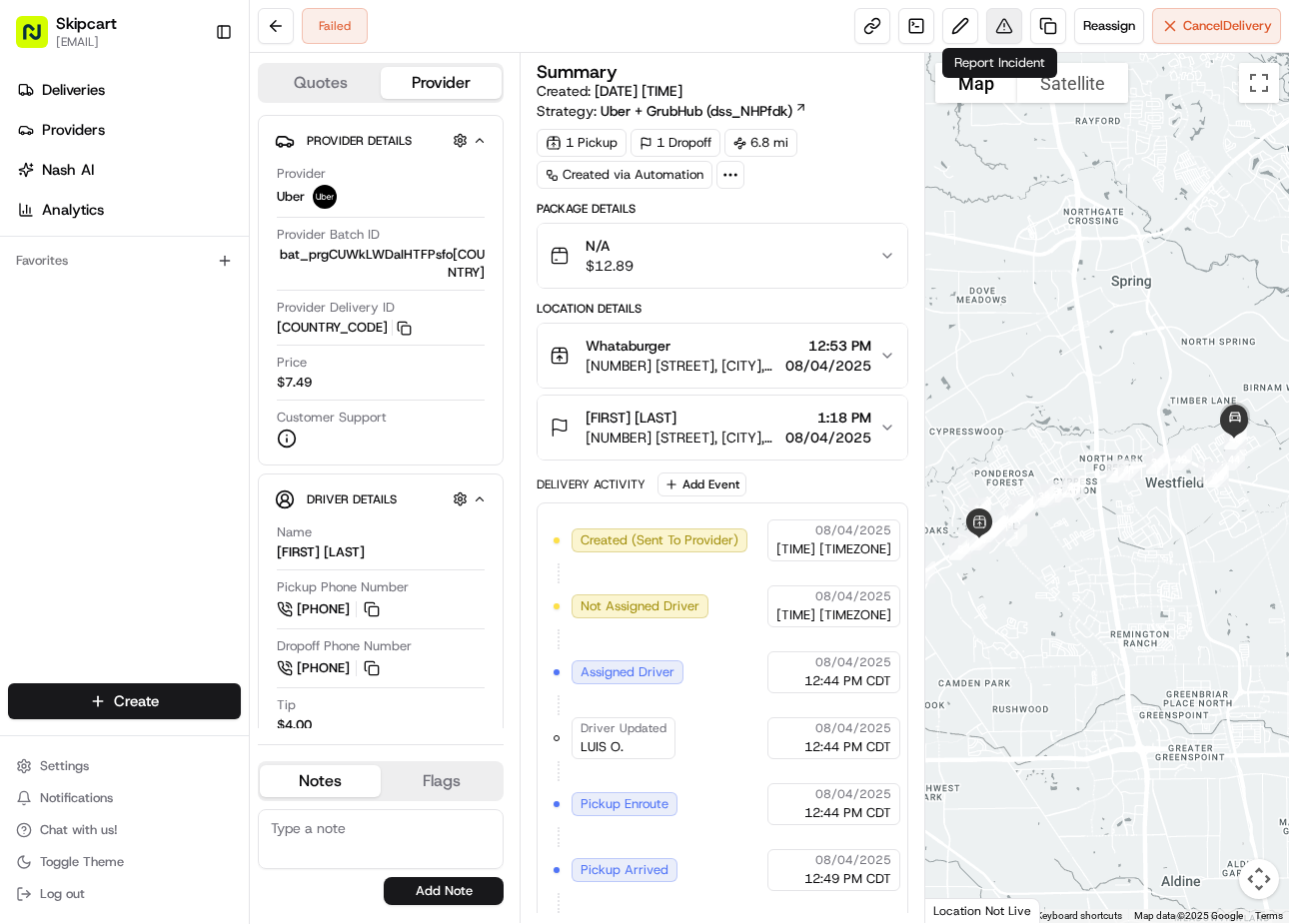 click at bounding box center (1004, 26) 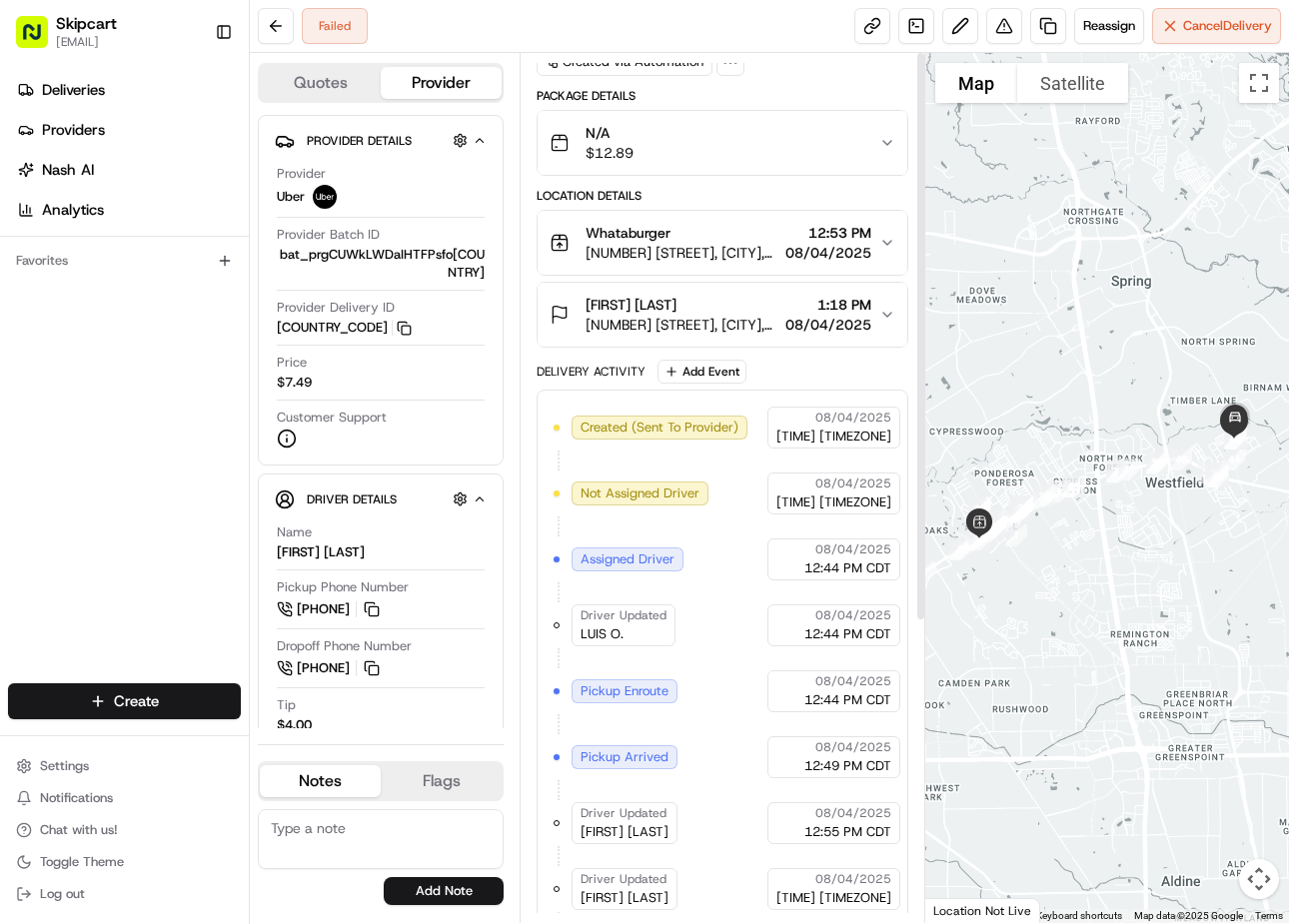 scroll, scrollTop: 0, scrollLeft: 0, axis: both 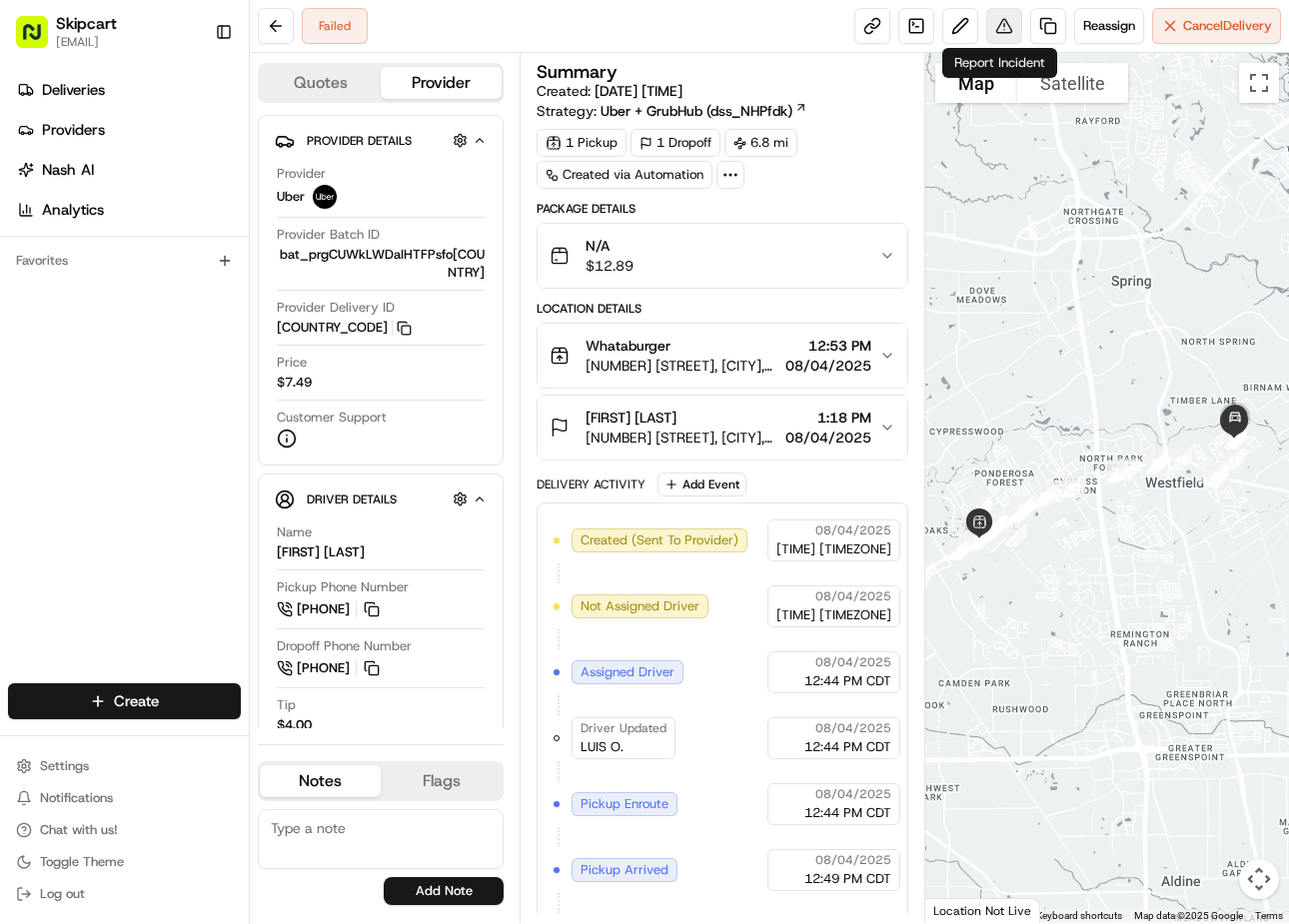 click at bounding box center (1004, 26) 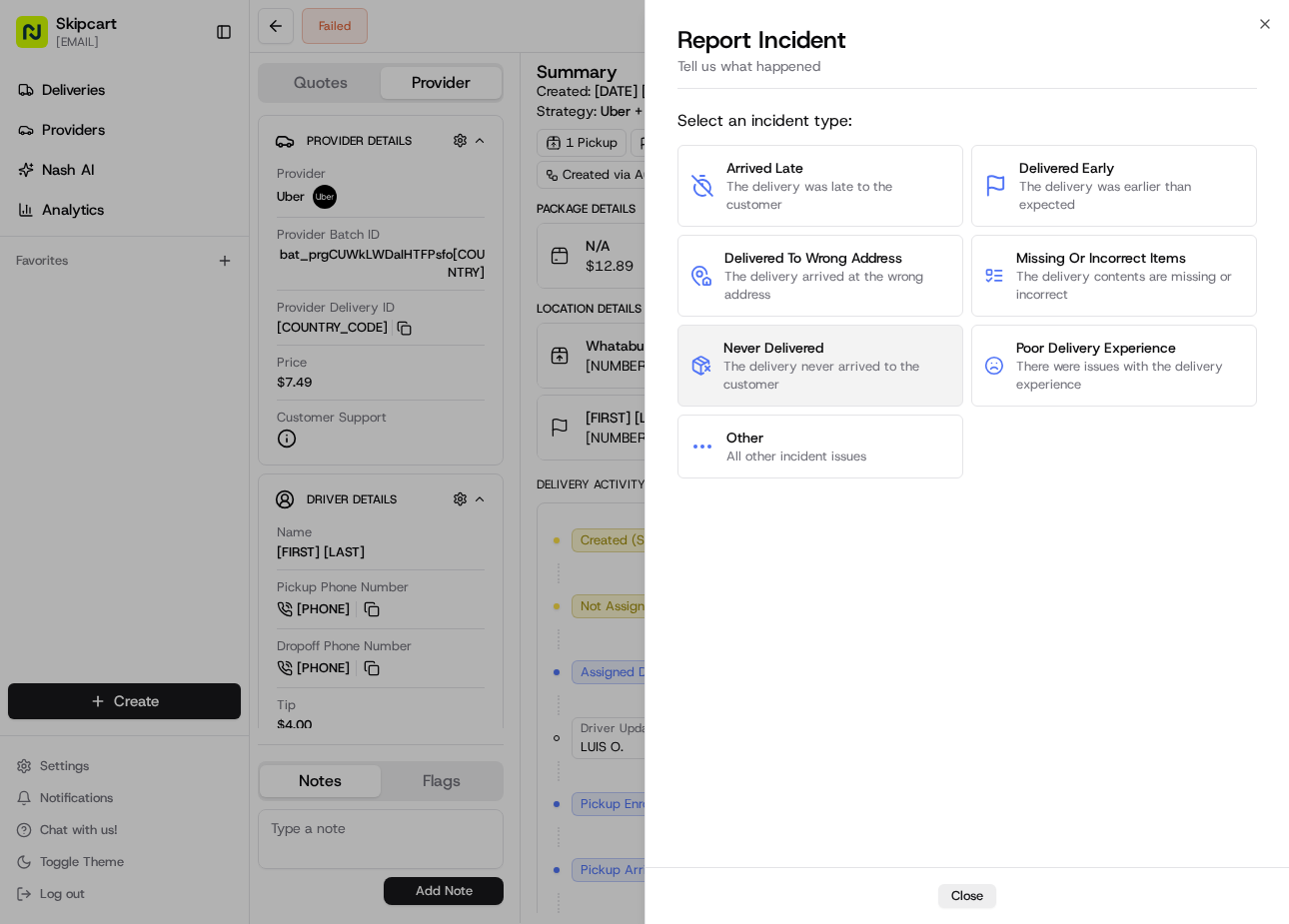 click on "The delivery never arrived to the customer" at bounding box center [836, 376] 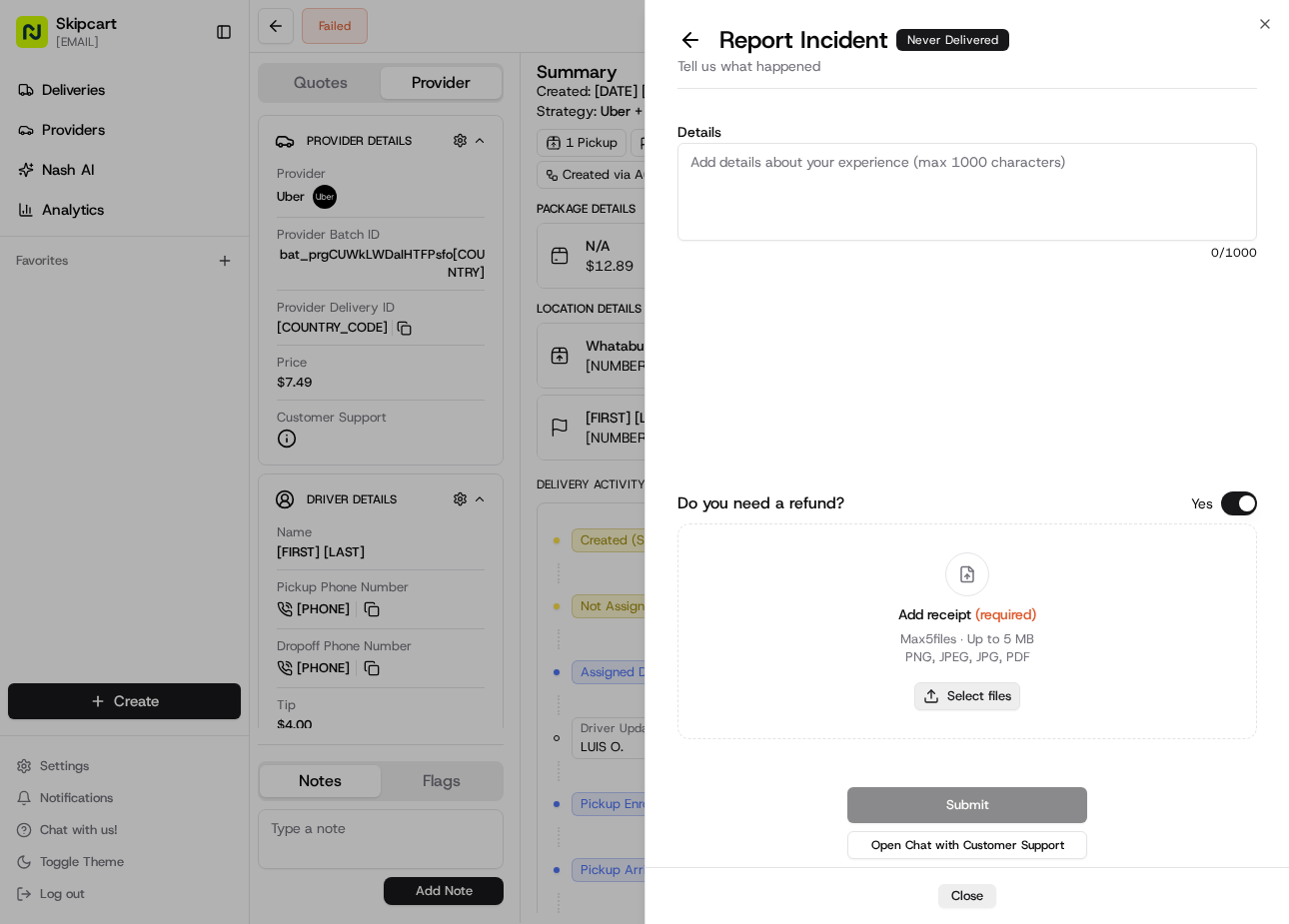 click on "Select files" at bounding box center [967, 696] 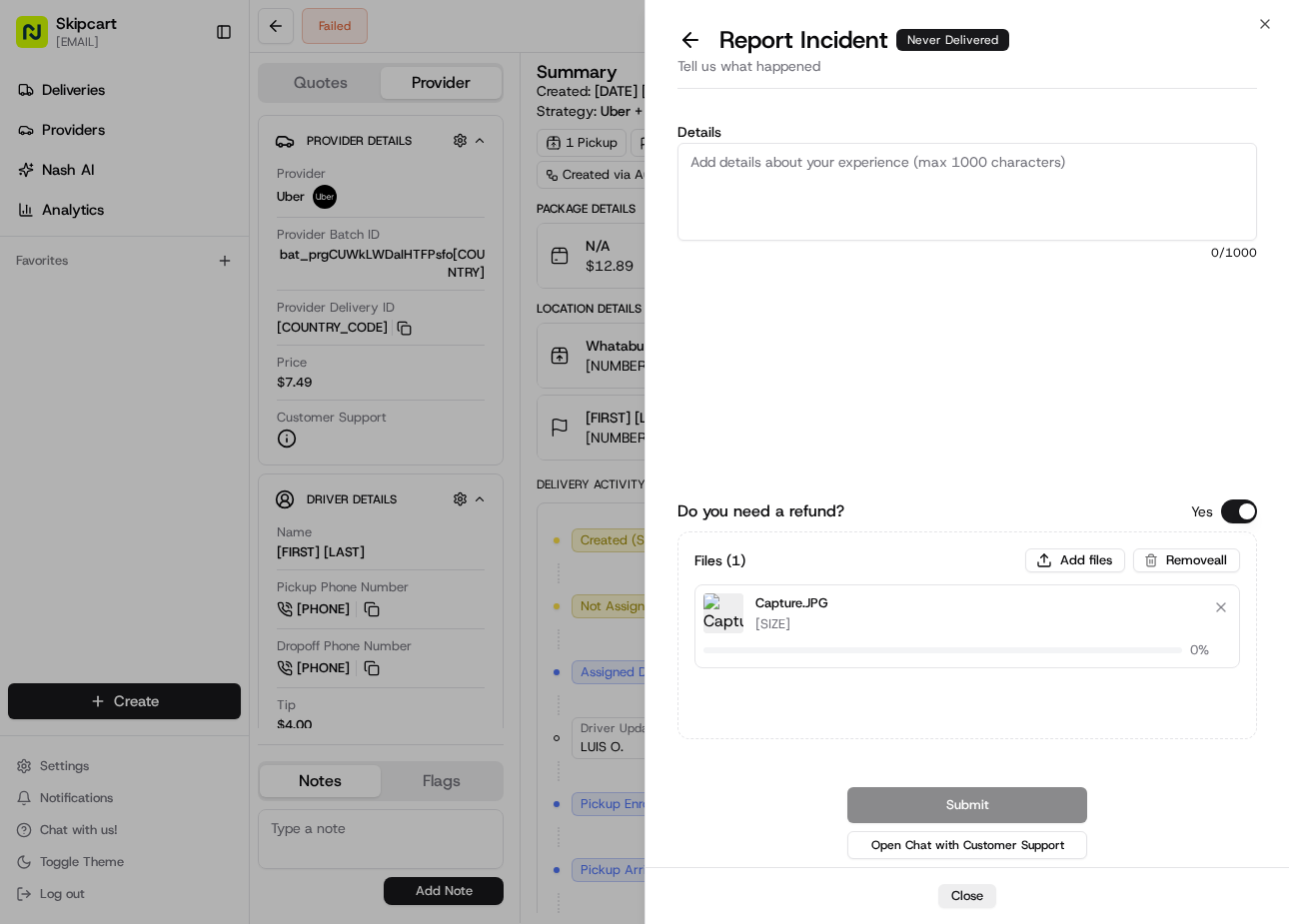 type 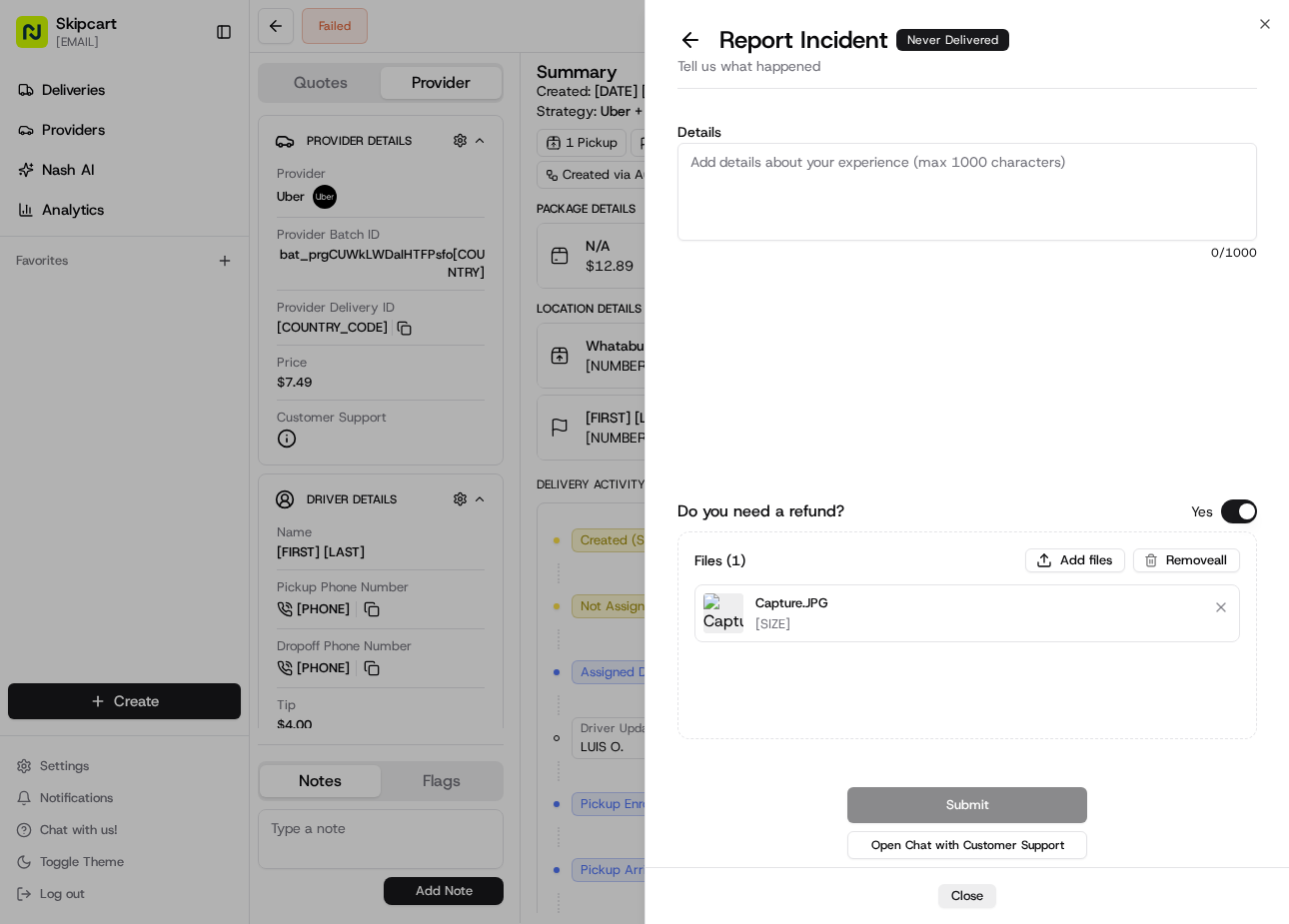 click on "Details" at bounding box center (967, 192) 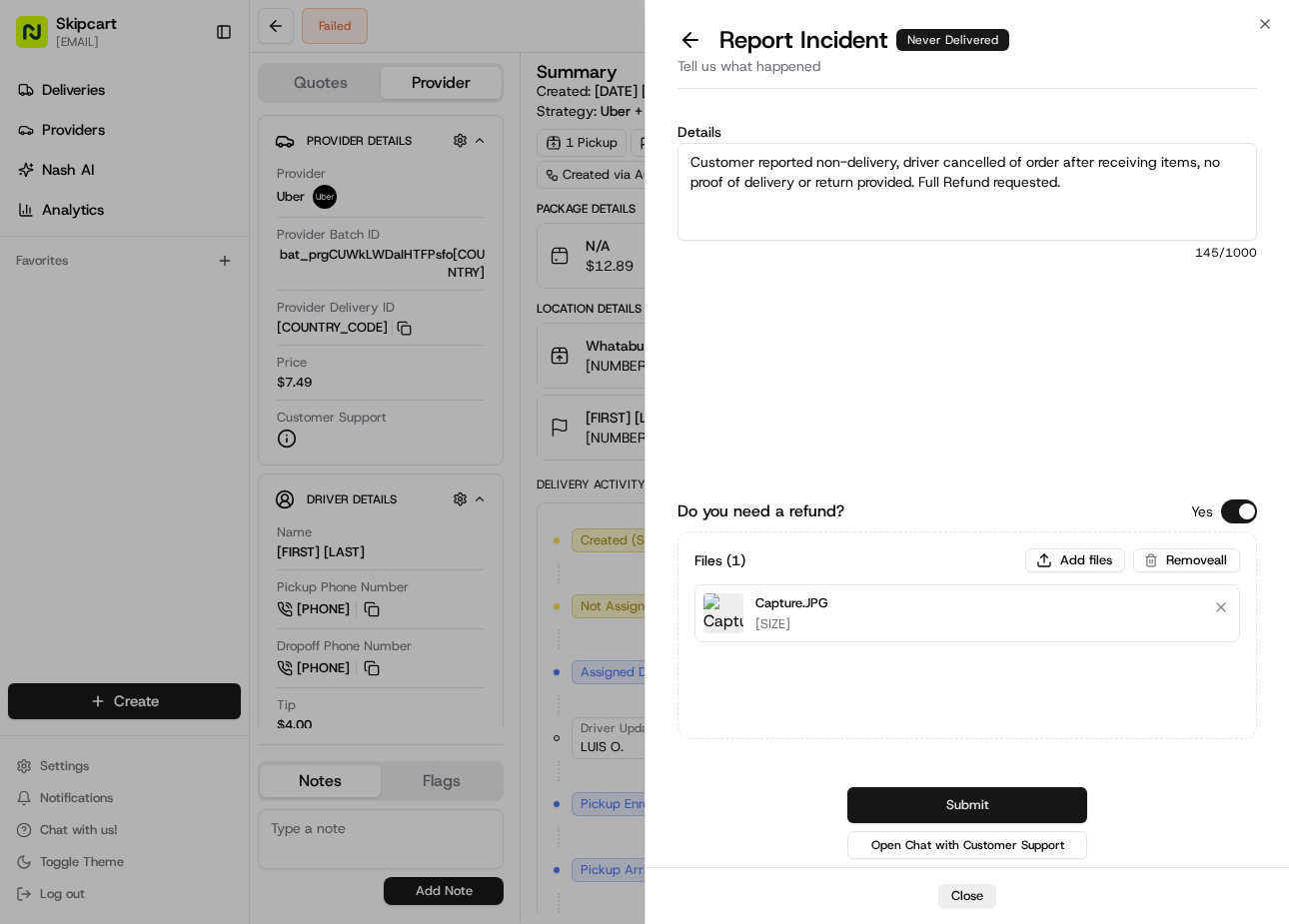 type on "Customer reported non-delivery, driver cancelled of order after receiving items, no proof of delivery or return provided. Full Refund requested." 